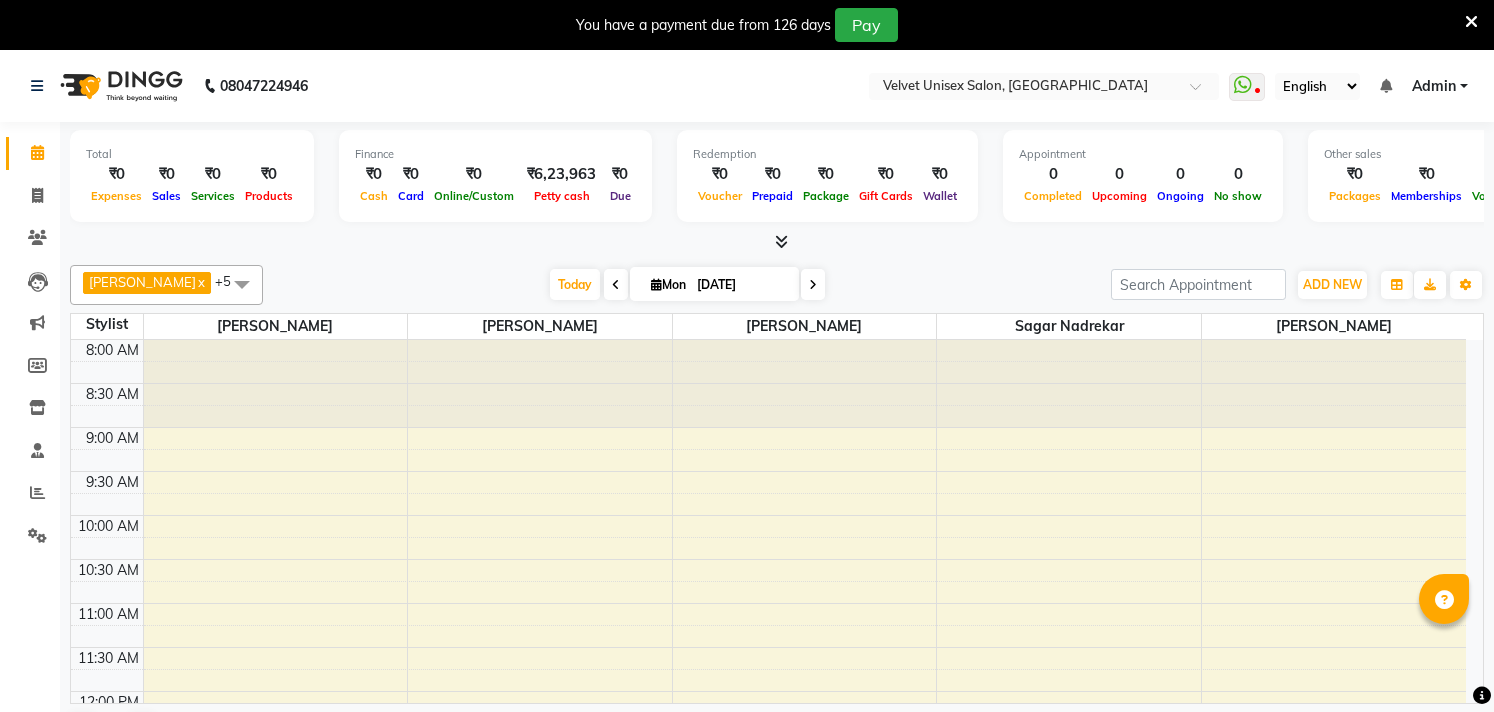 scroll, scrollTop: 51, scrollLeft: 0, axis: vertical 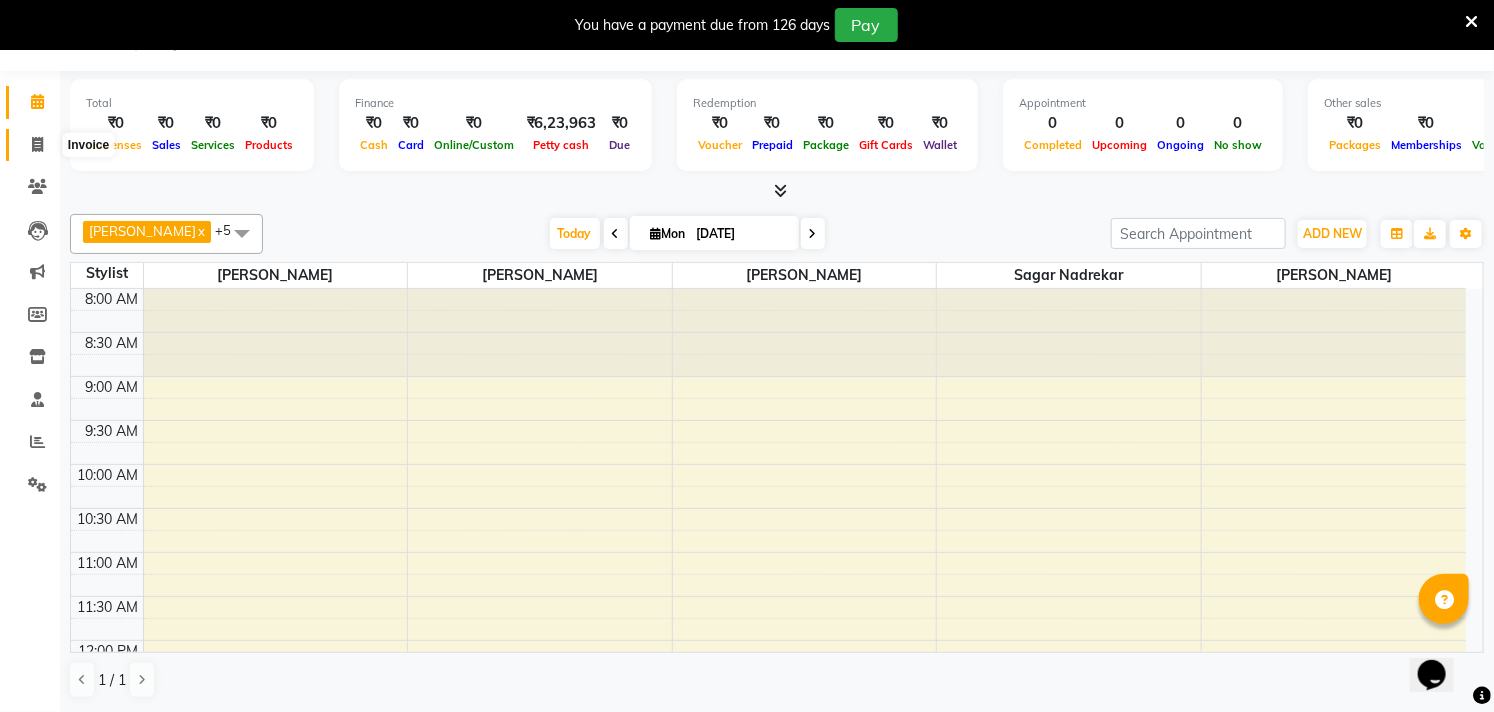 click 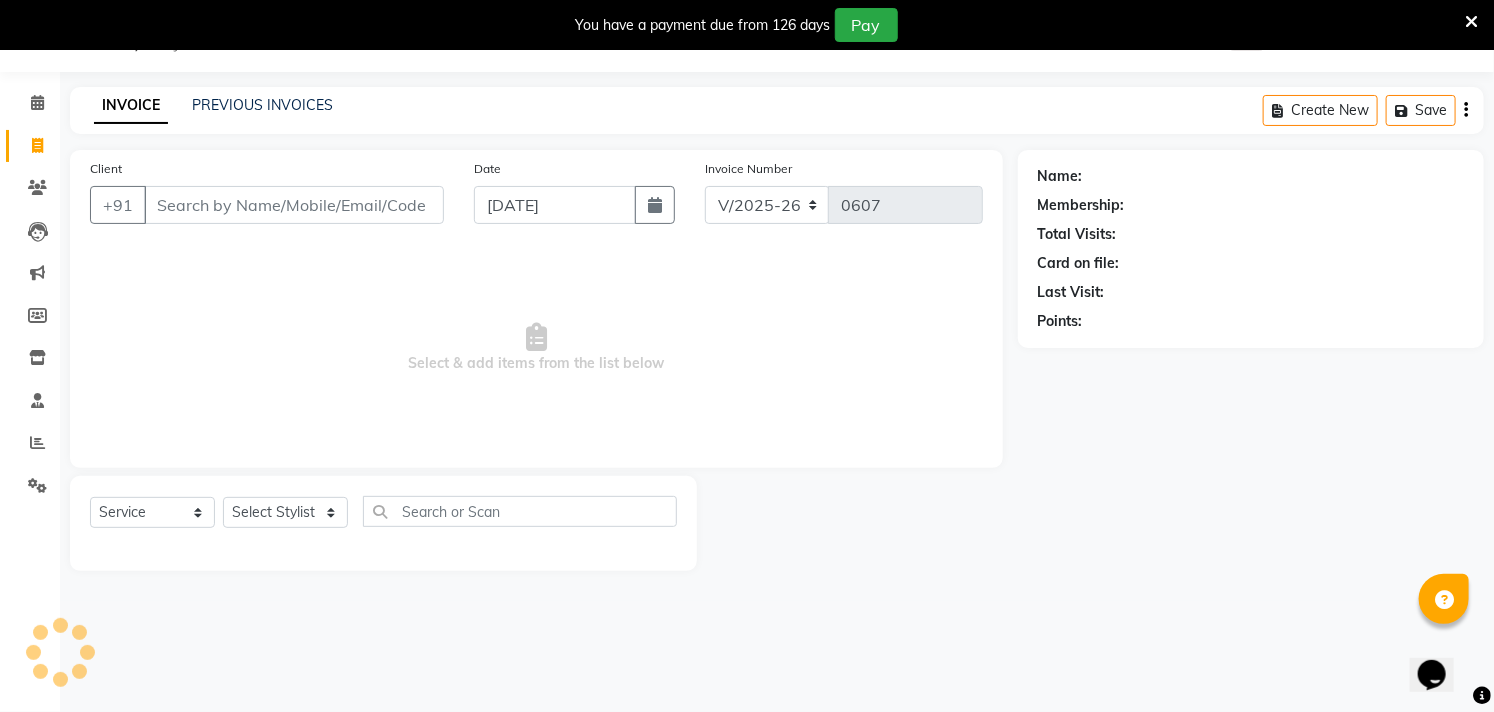 scroll, scrollTop: 50, scrollLeft: 0, axis: vertical 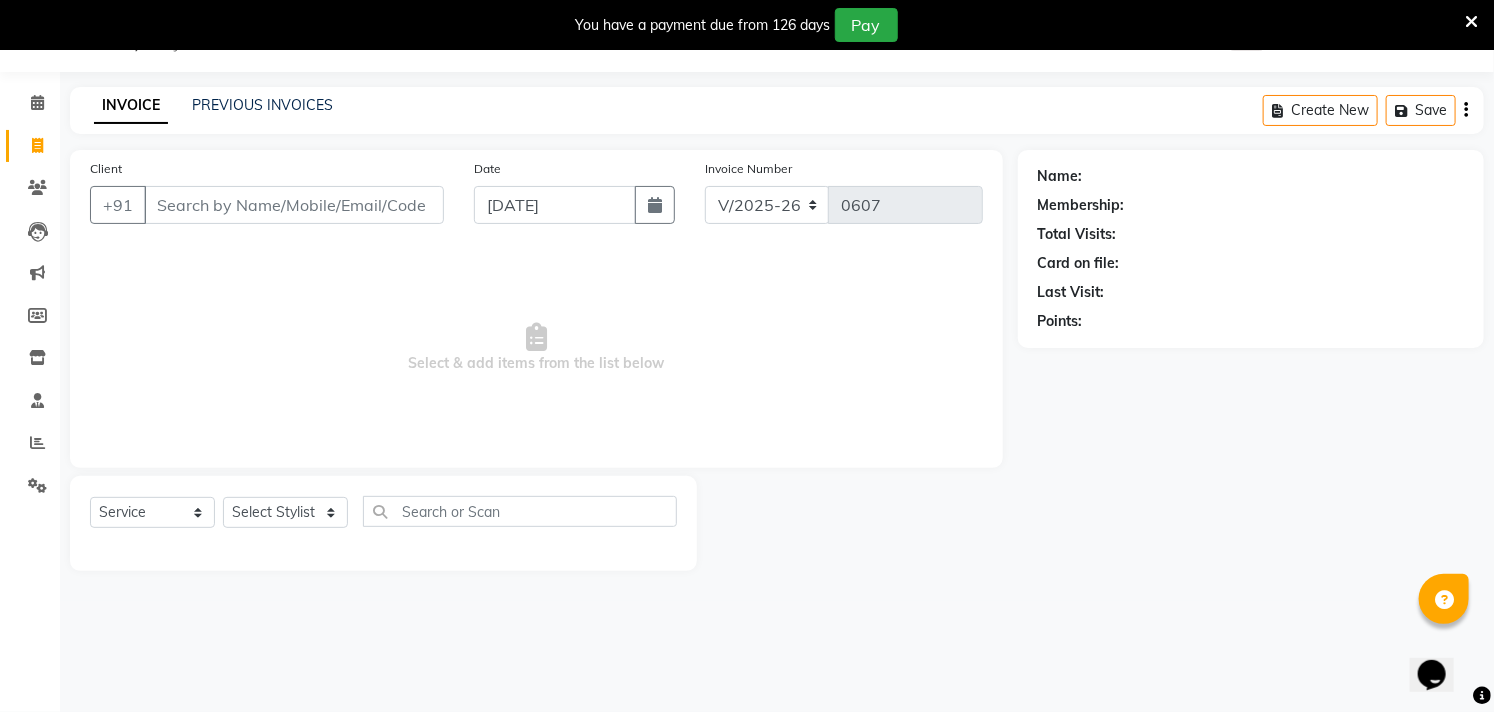 click on "Client" at bounding box center [294, 205] 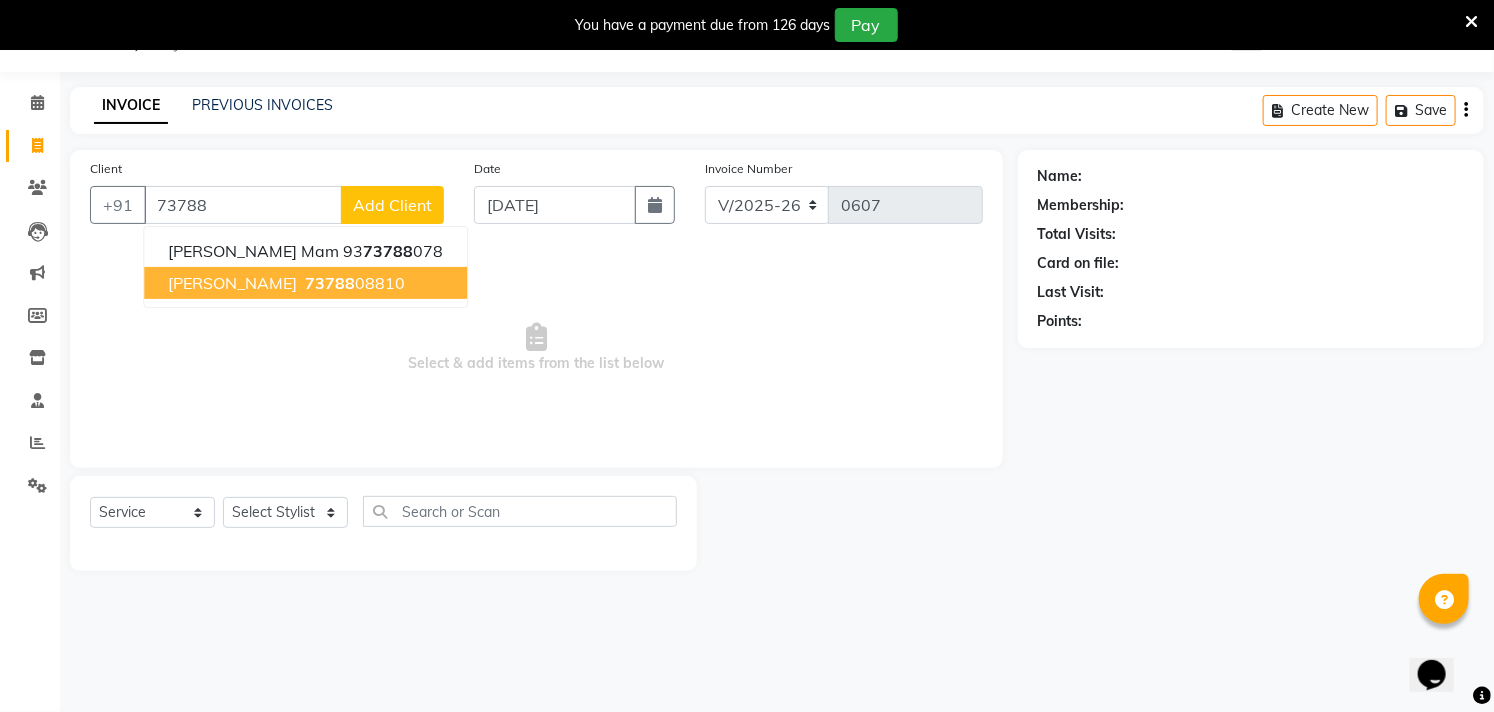 click on "[PERSON_NAME]" at bounding box center (232, 283) 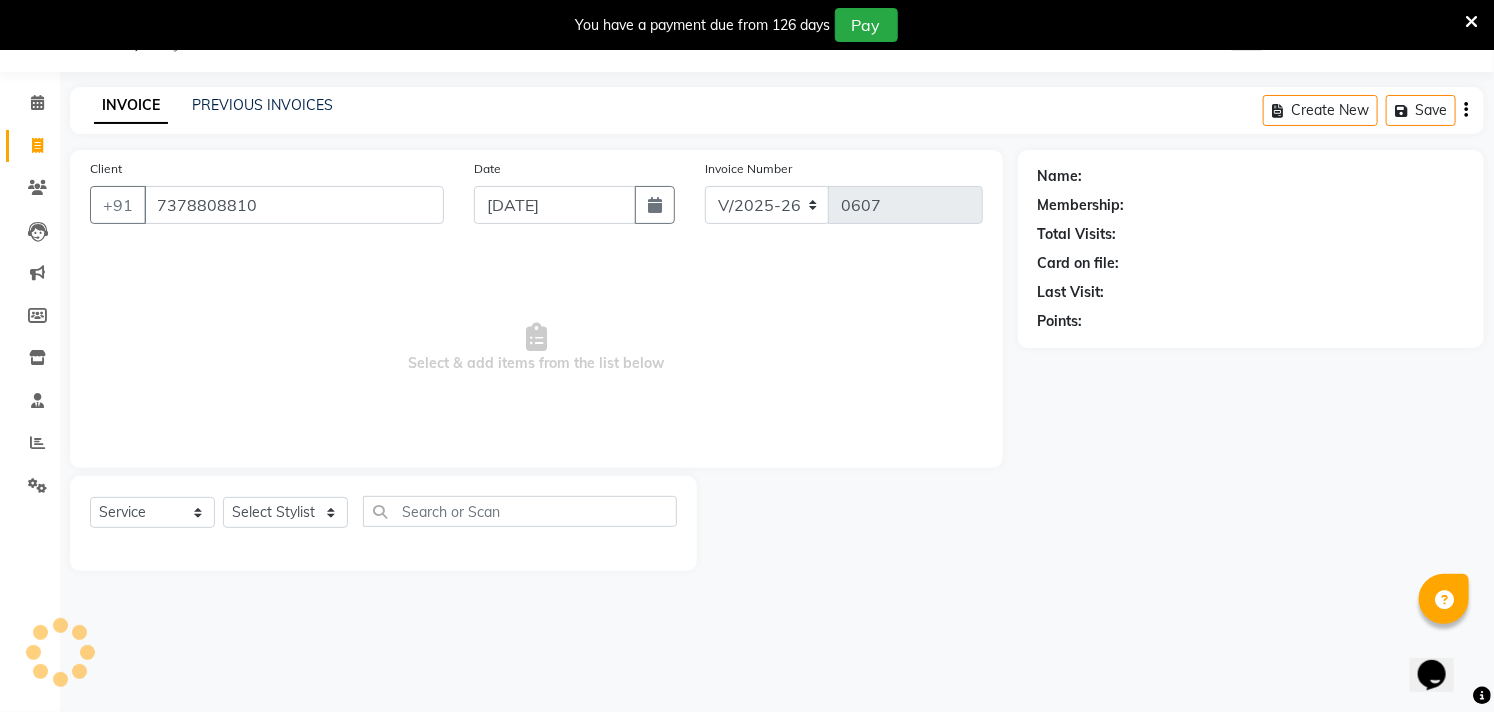 type on "7378808810" 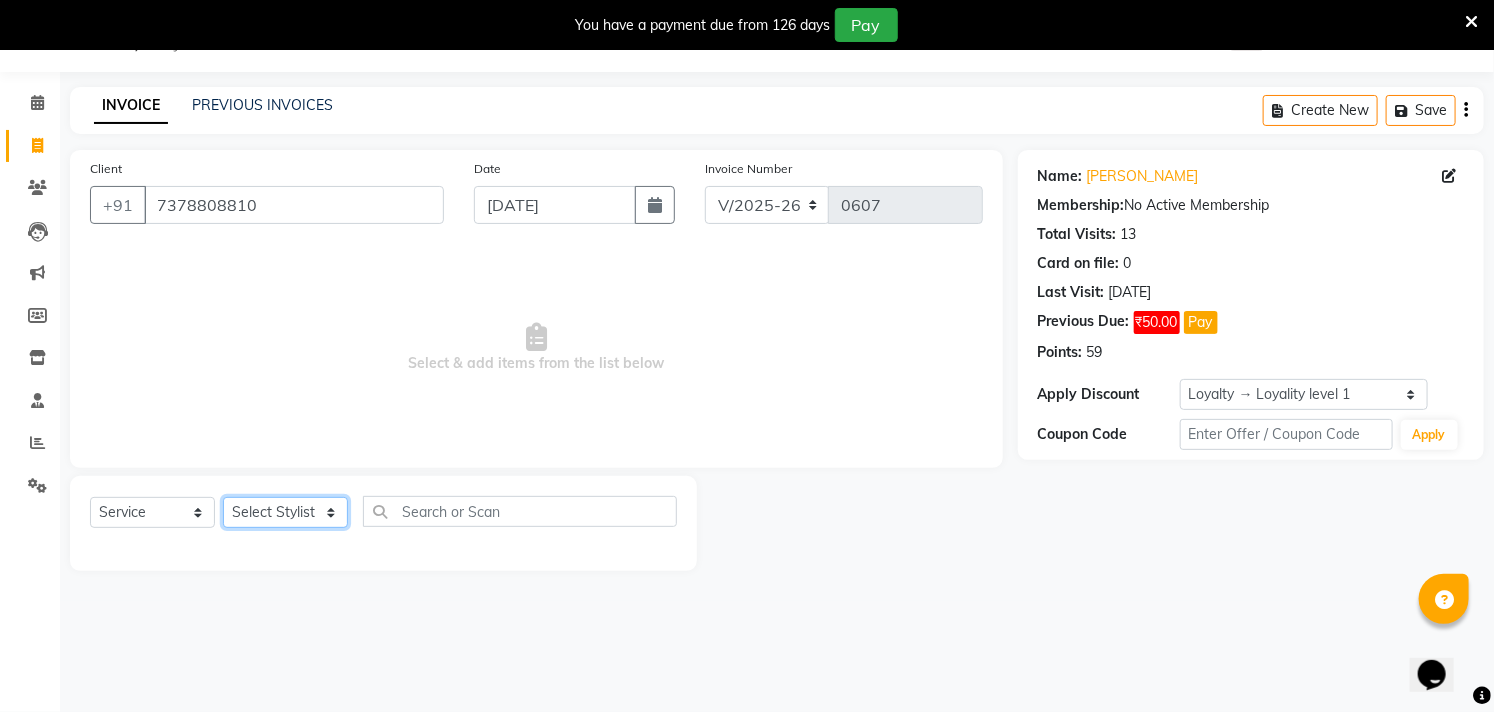click on "Select Stylist [PERSON_NAME] [PERSON_NAME] [PERSON_NAME] sagar nadrekar [PERSON_NAME]" 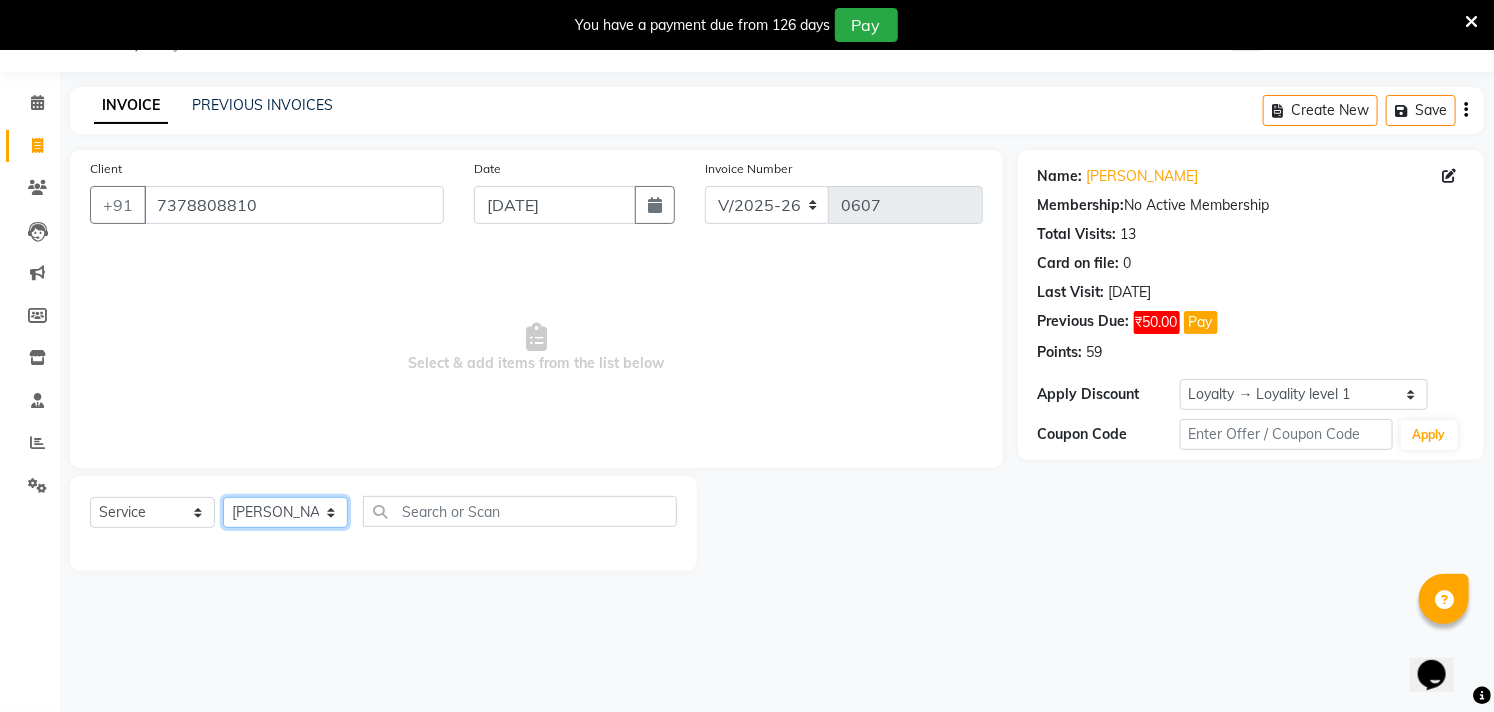 click on "Select Stylist [PERSON_NAME] [PERSON_NAME] [PERSON_NAME] sagar nadrekar [PERSON_NAME]" 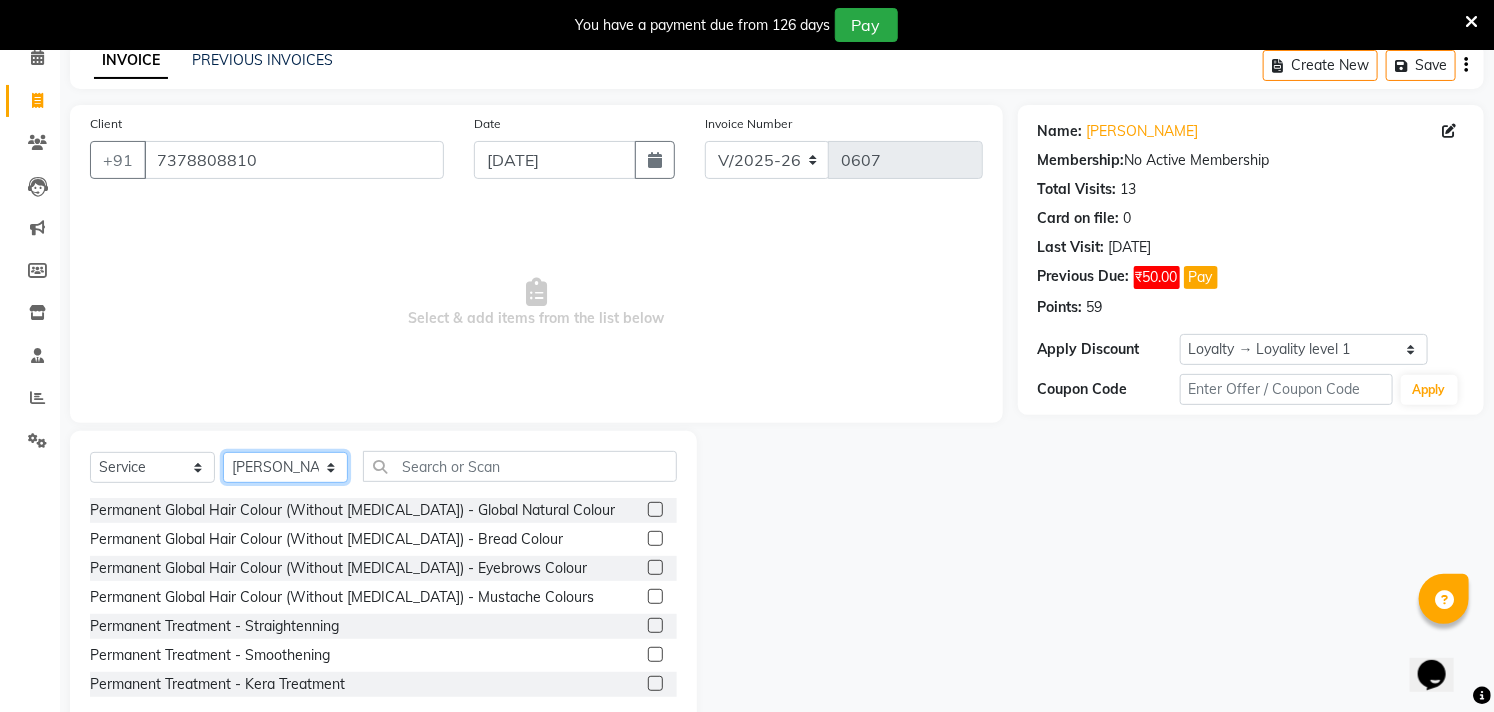 scroll, scrollTop: 138, scrollLeft: 0, axis: vertical 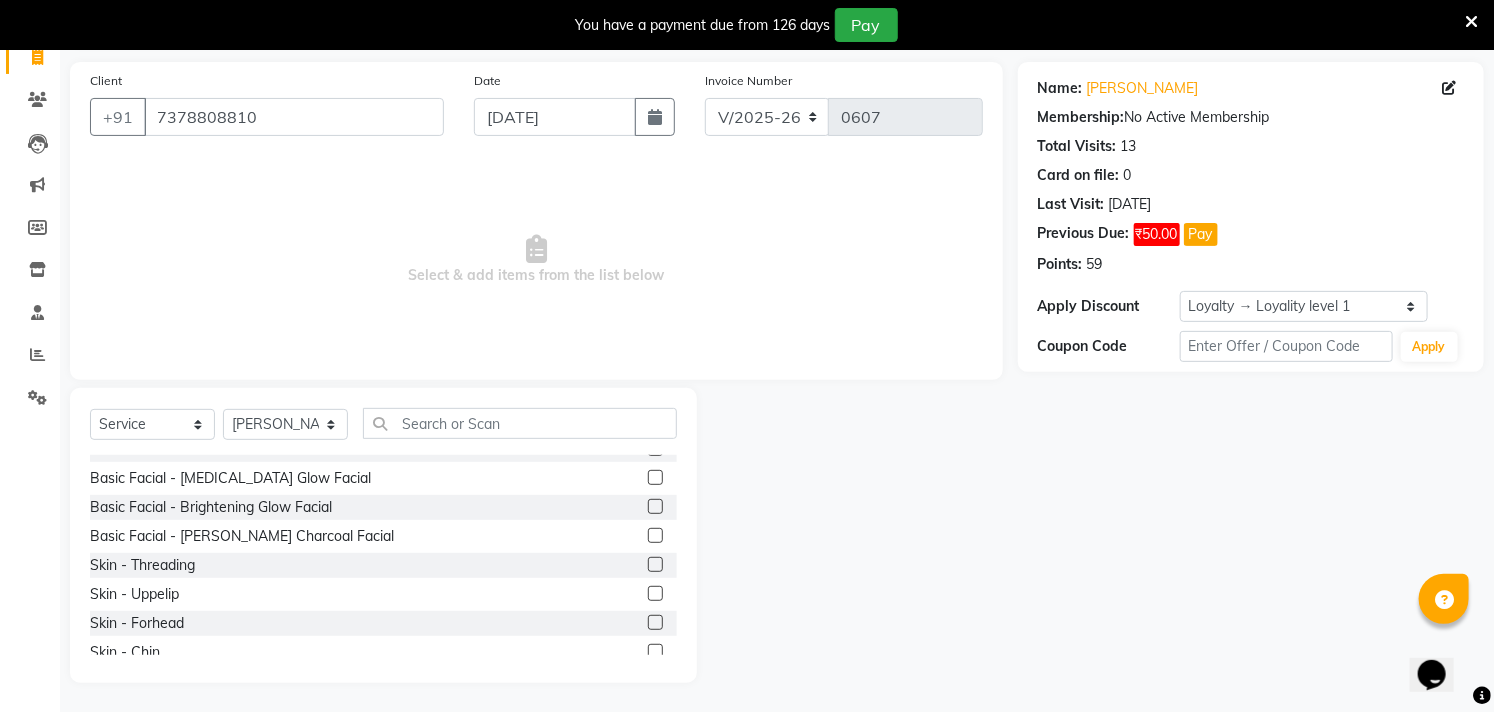 click on "Skin  - Threading" 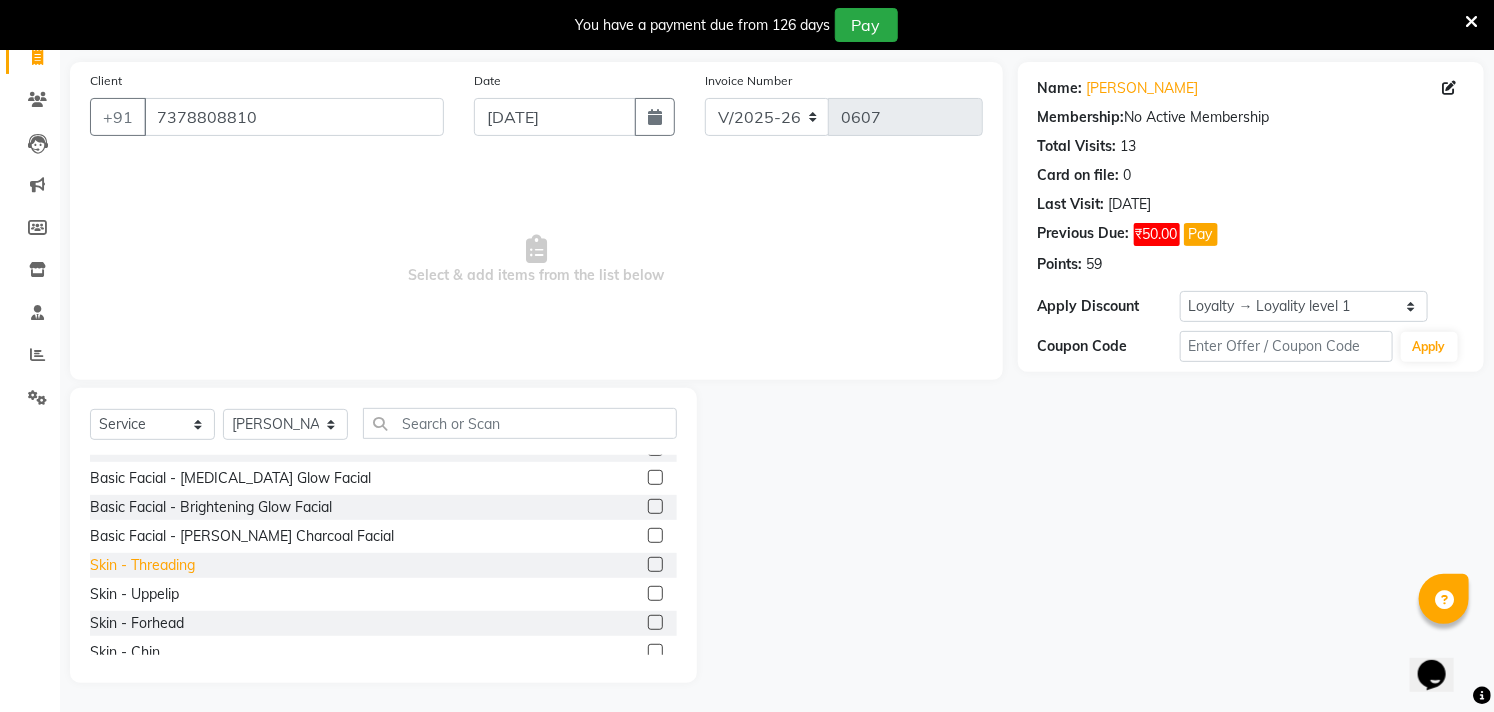 click on "Skin  - Threading" 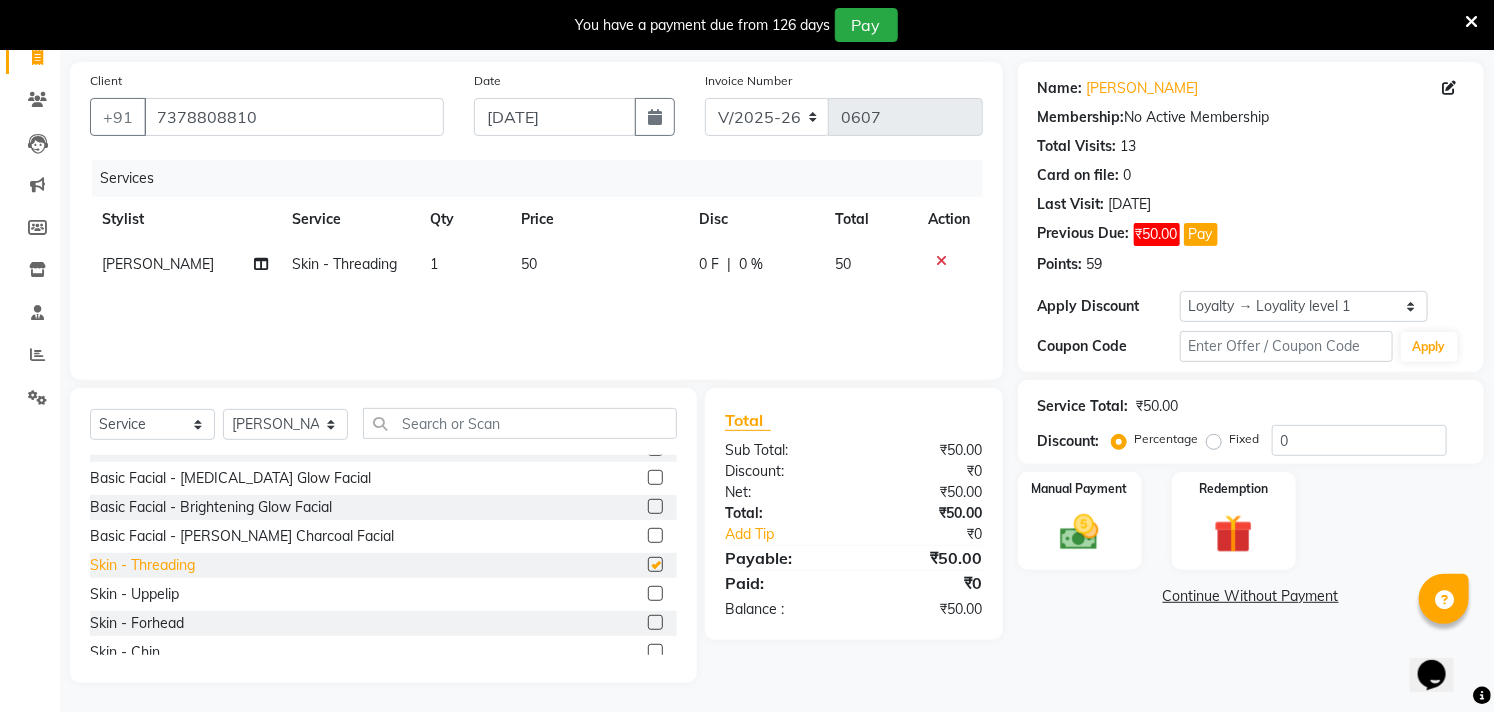 checkbox on "false" 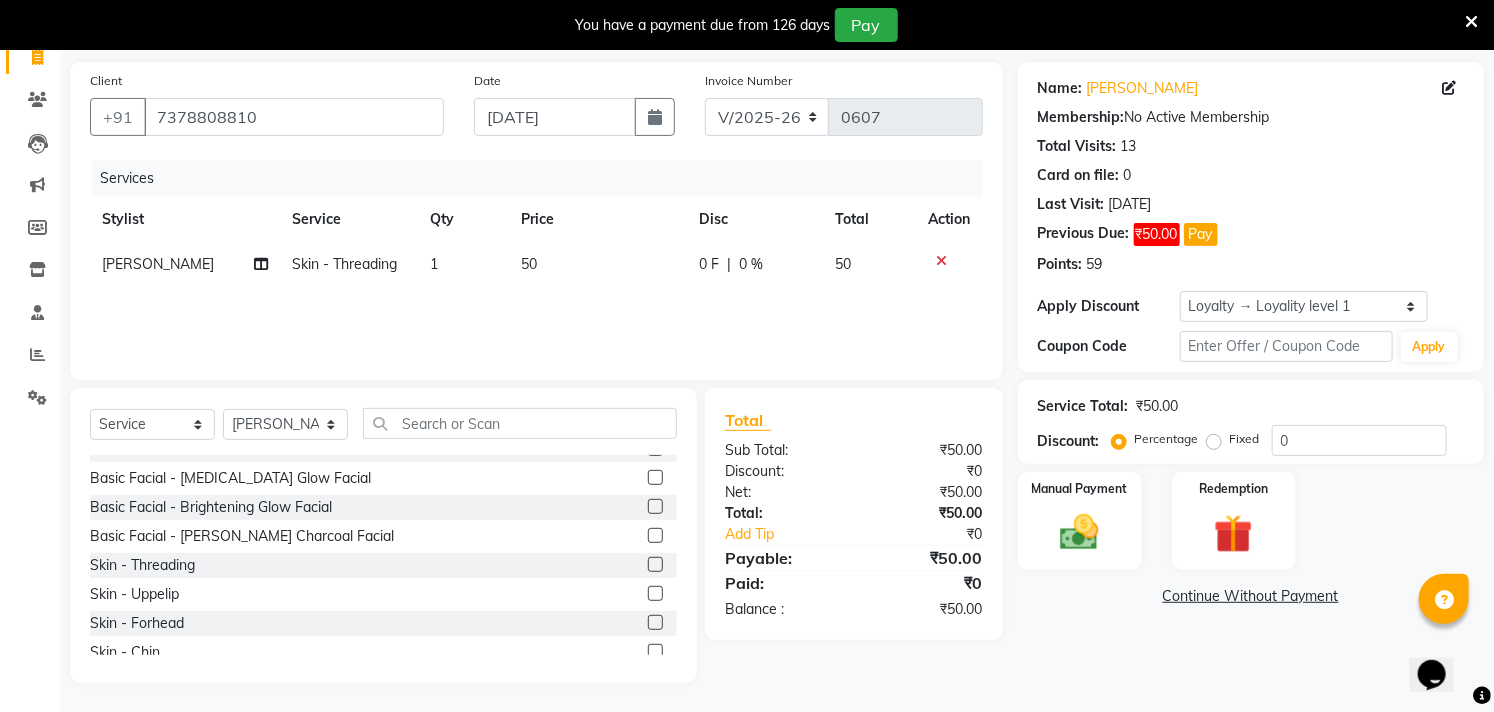click on "50" 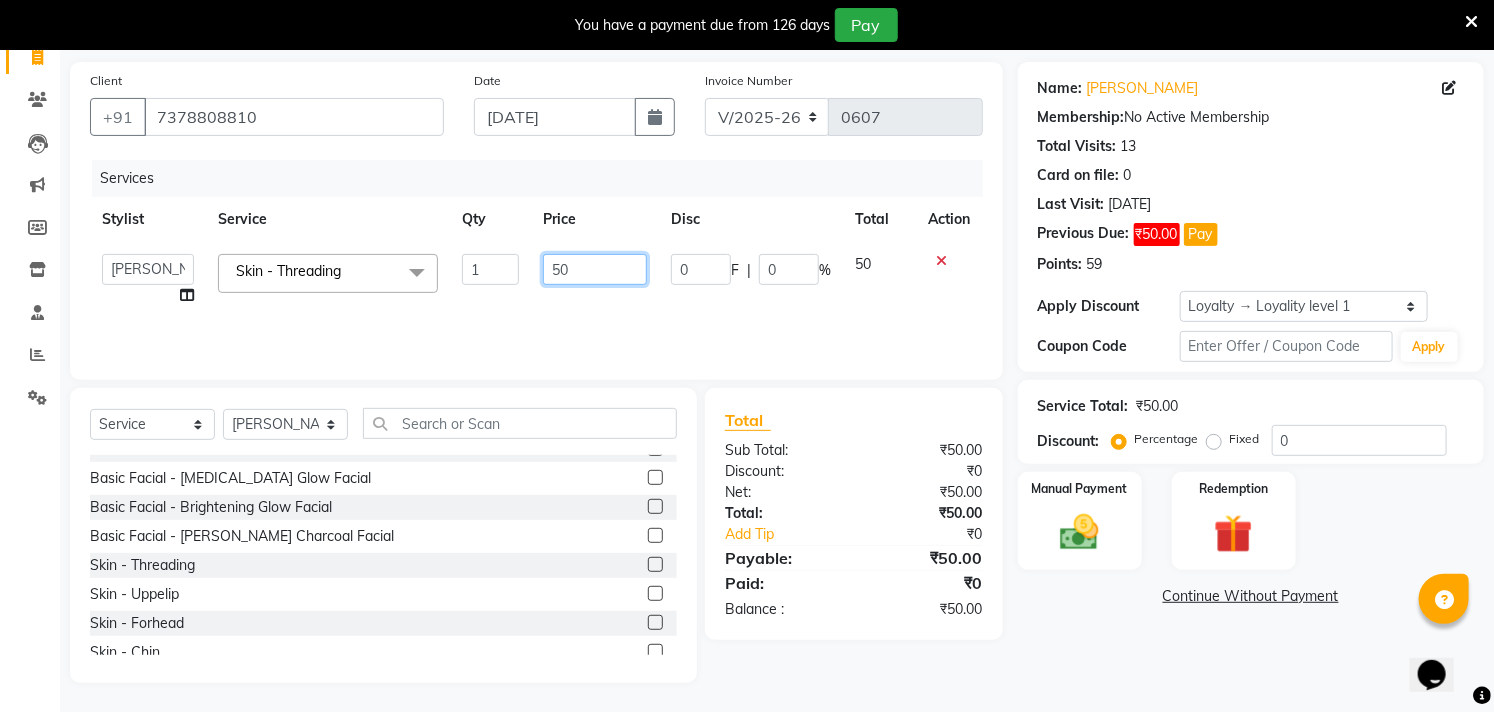 click on "50" 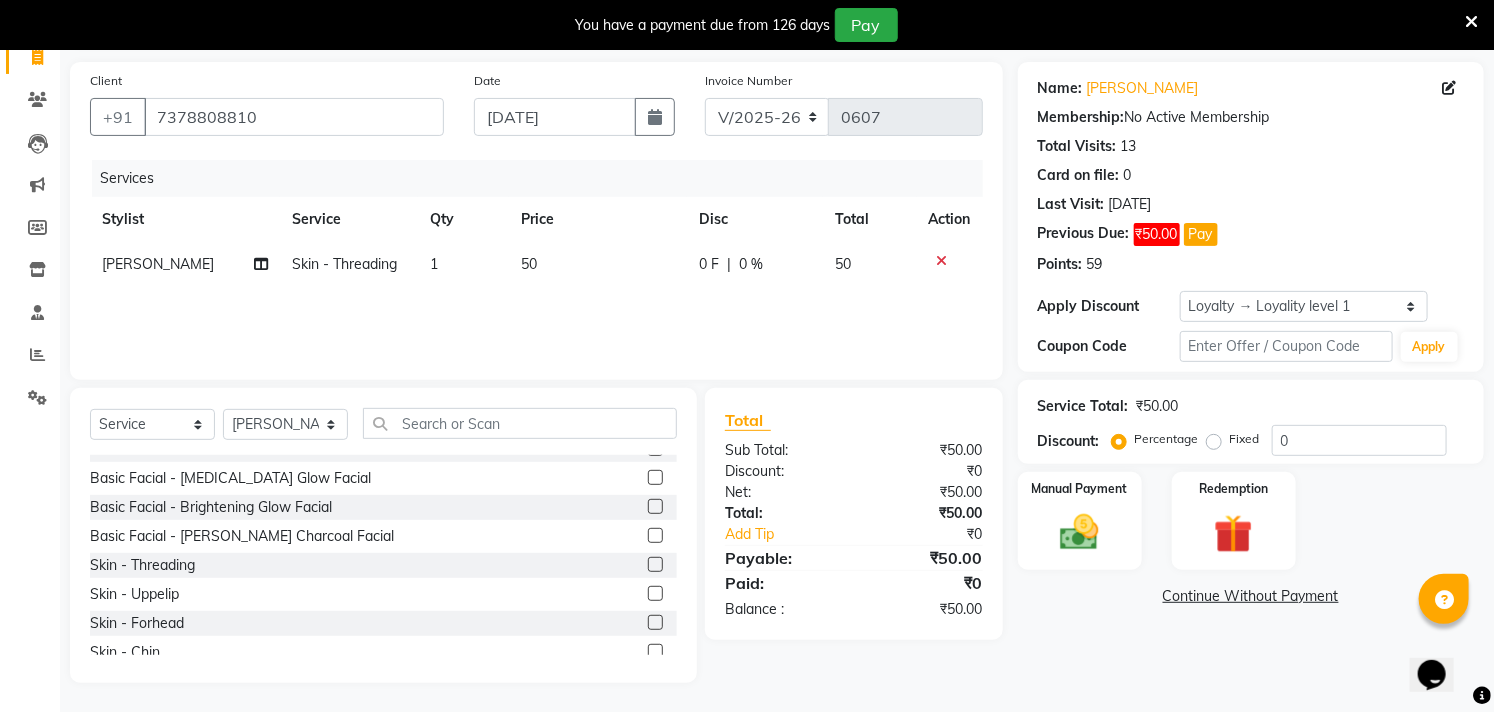 click on "Services Stylist Service Qty Price Disc Total Action [PERSON_NAME] Skin  - Threading 1 50 0 F | 0 % 50" 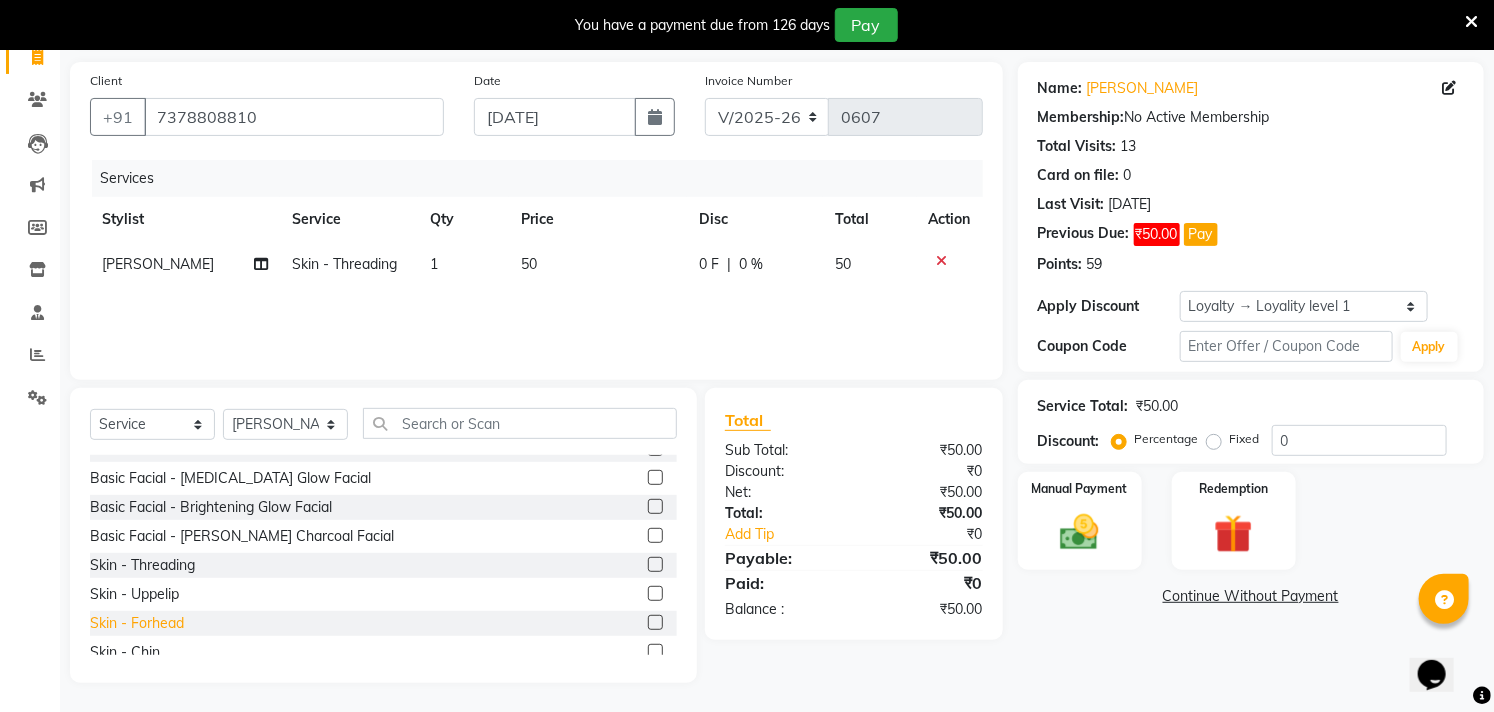 click on "Skin  - Forhead" 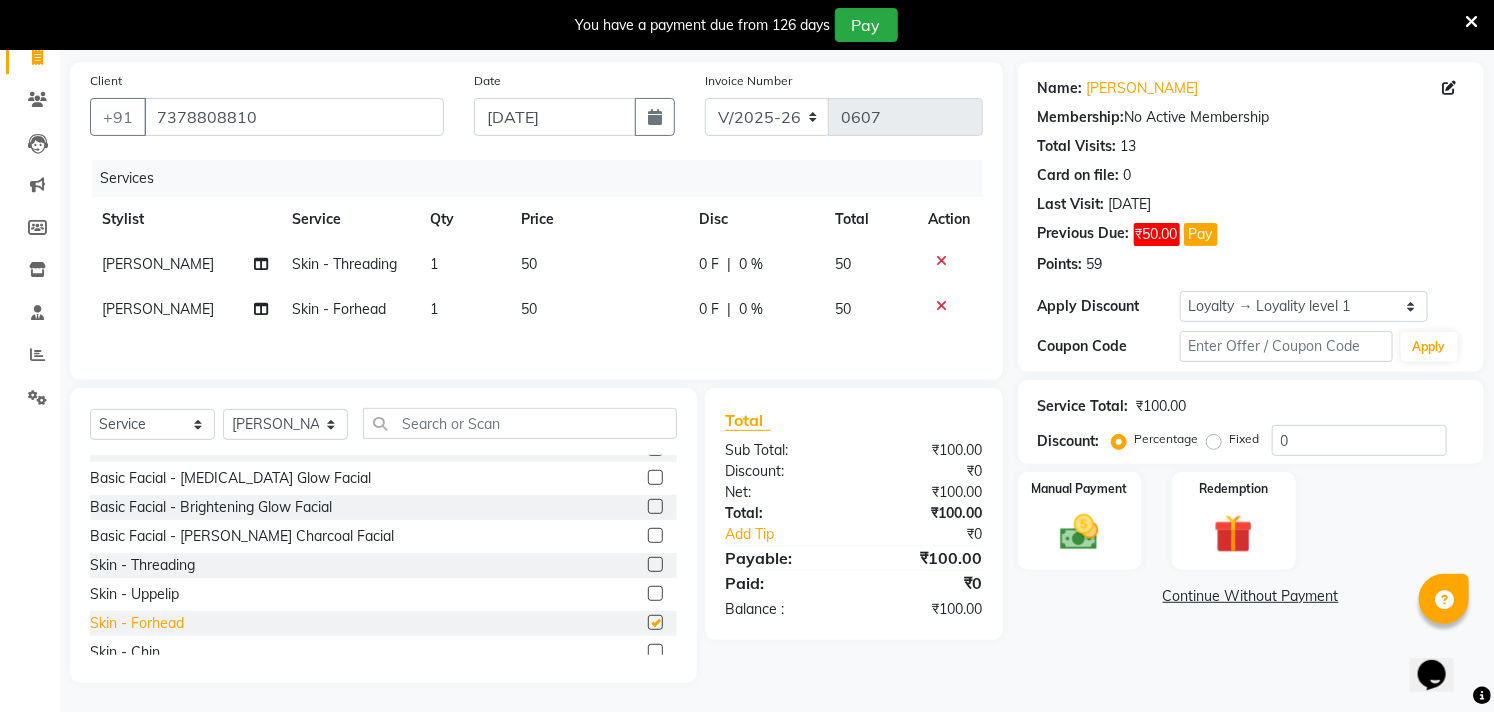 checkbox on "false" 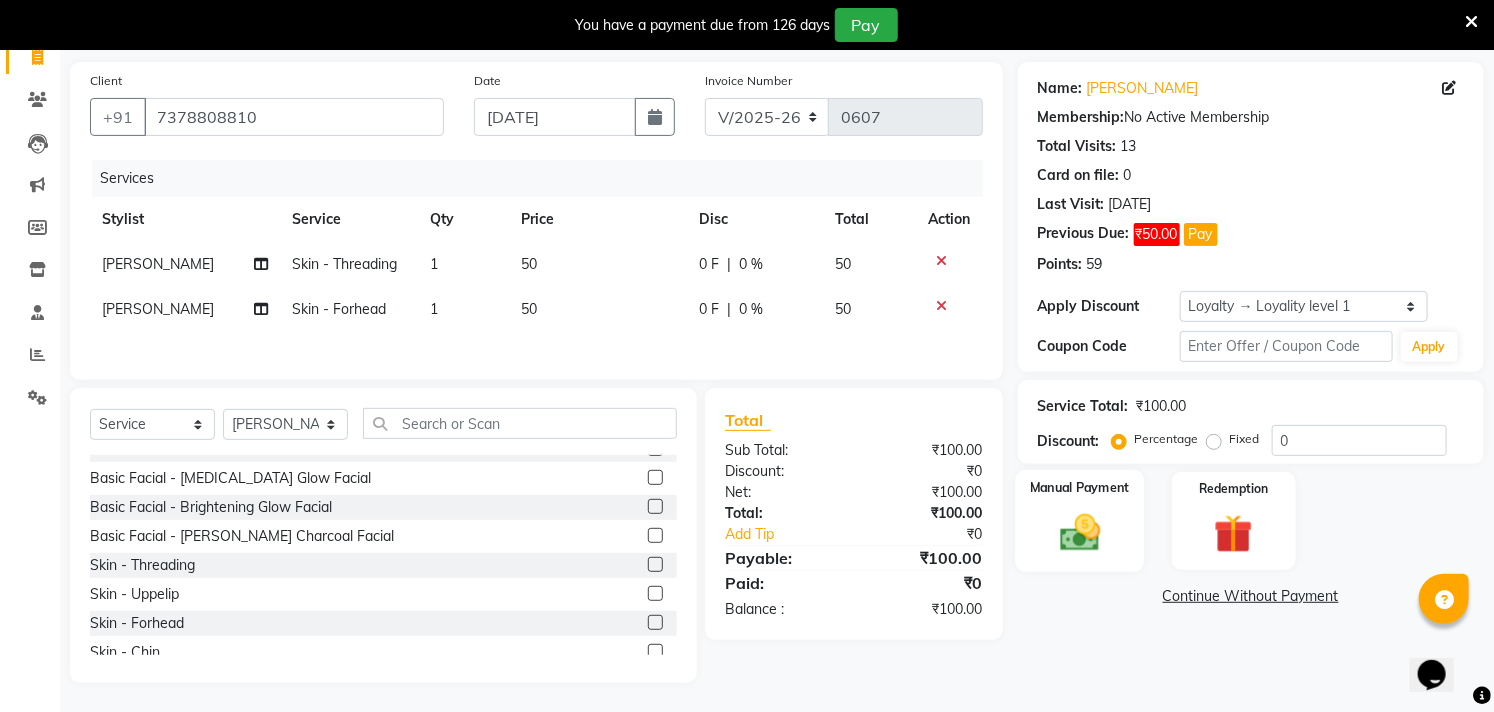 click 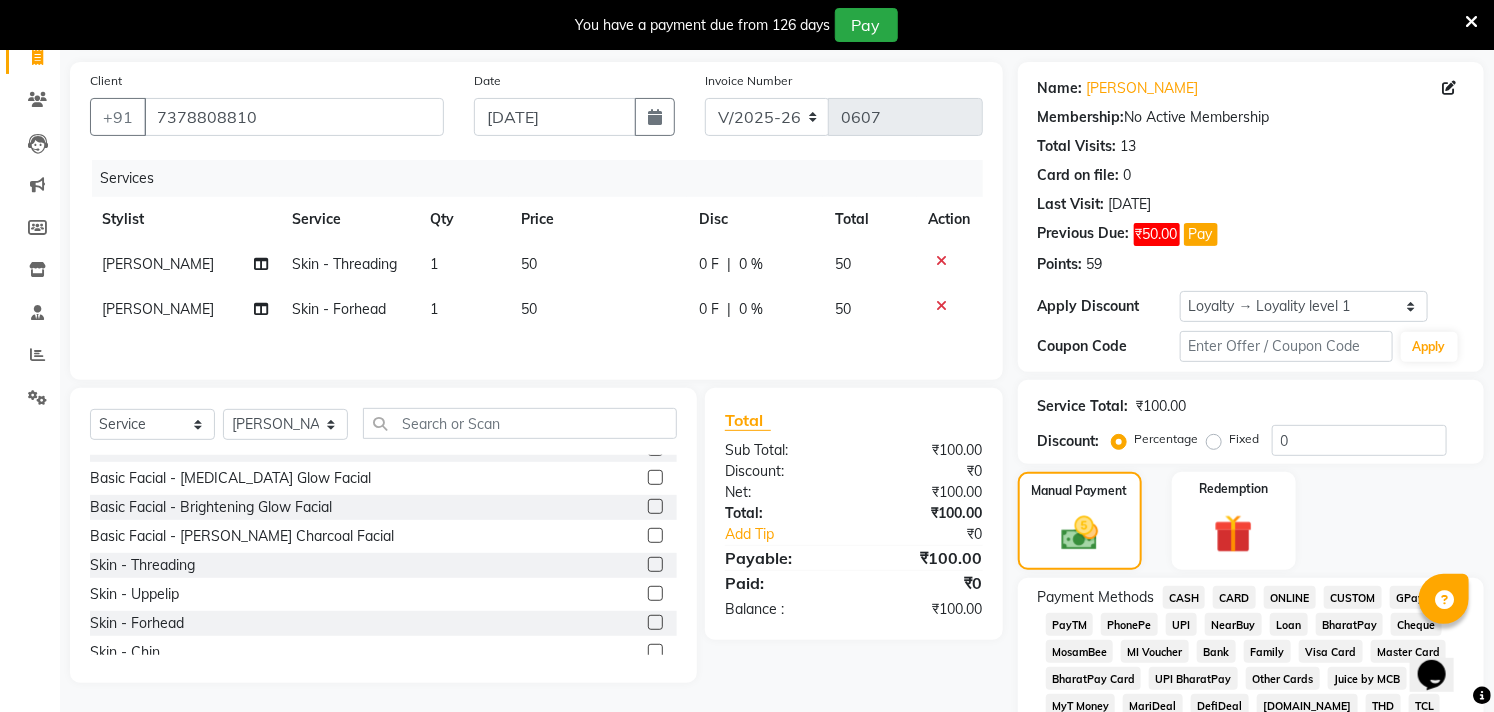 click on "UPI" 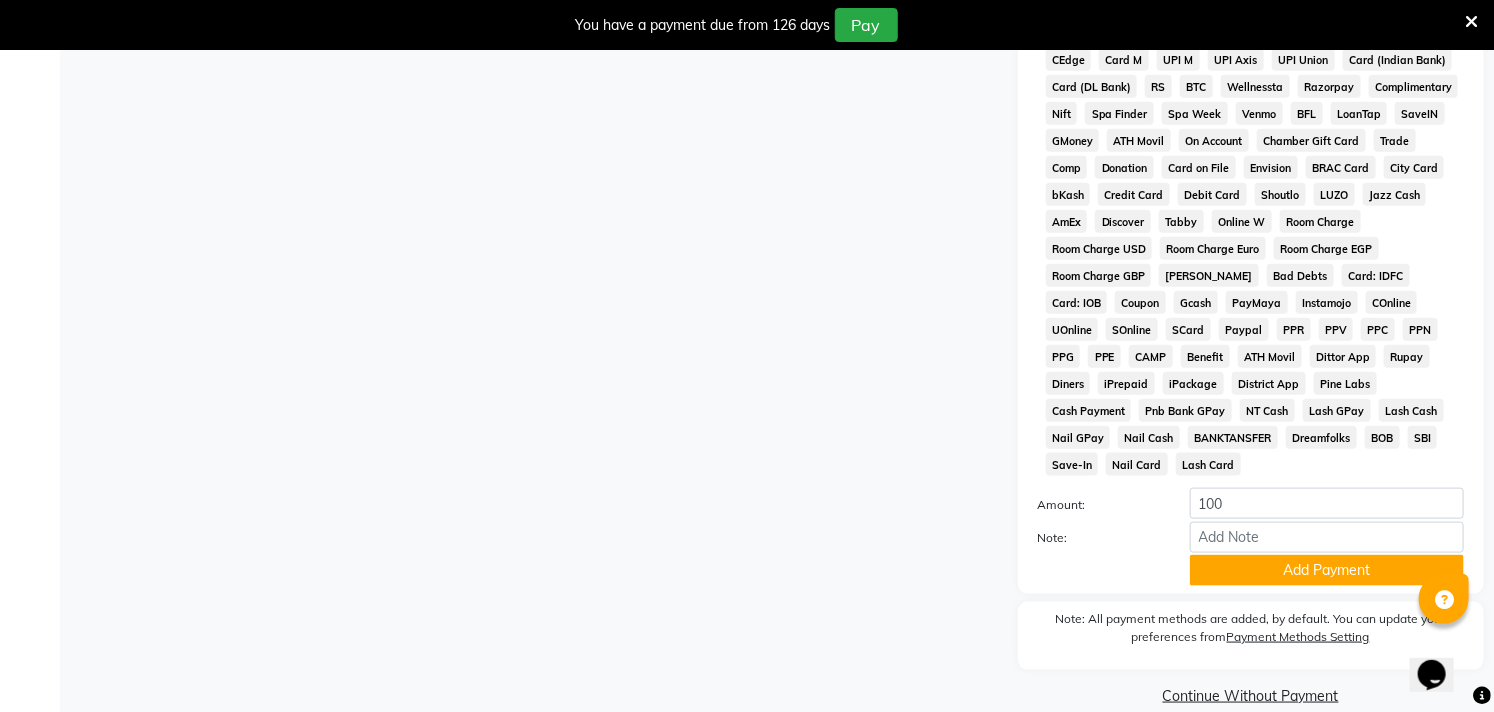 scroll, scrollTop: 818, scrollLeft: 0, axis: vertical 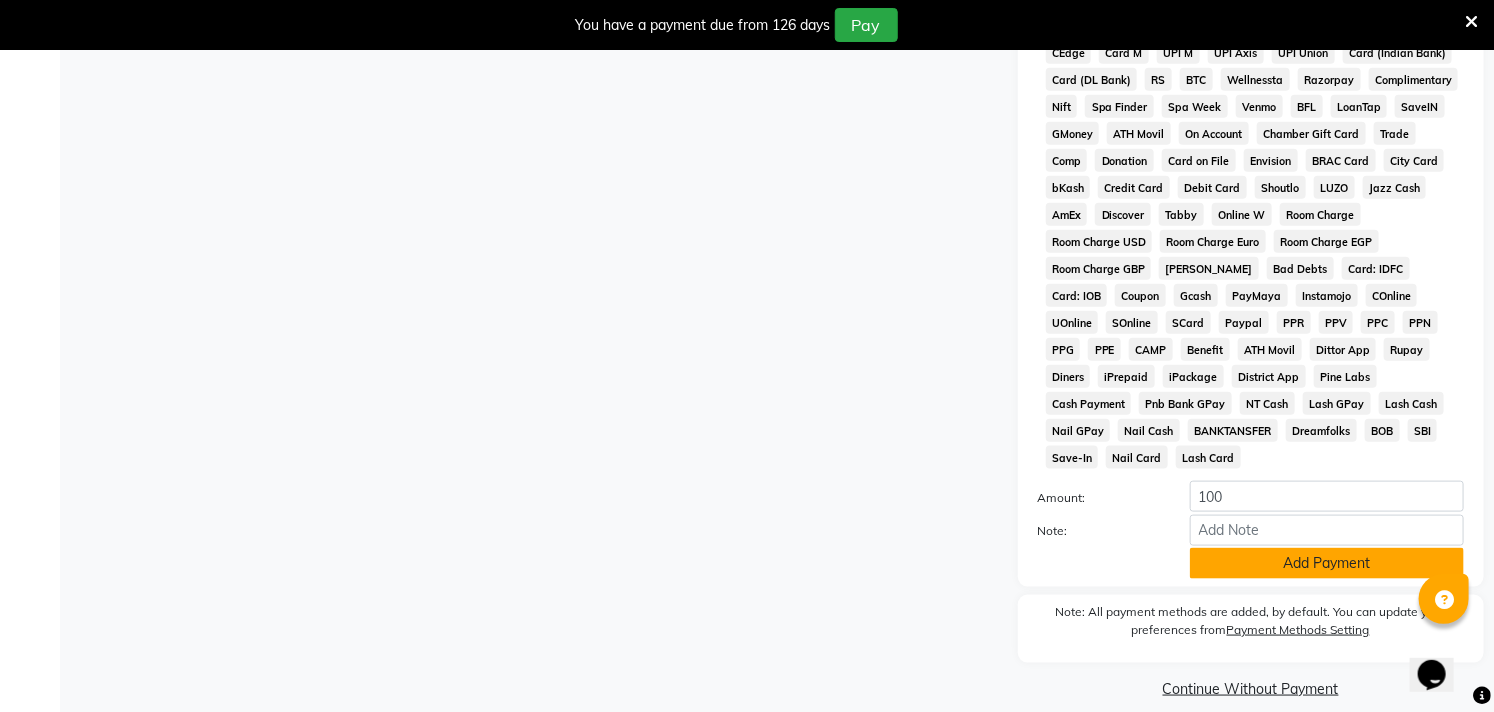 click on "Add Payment" 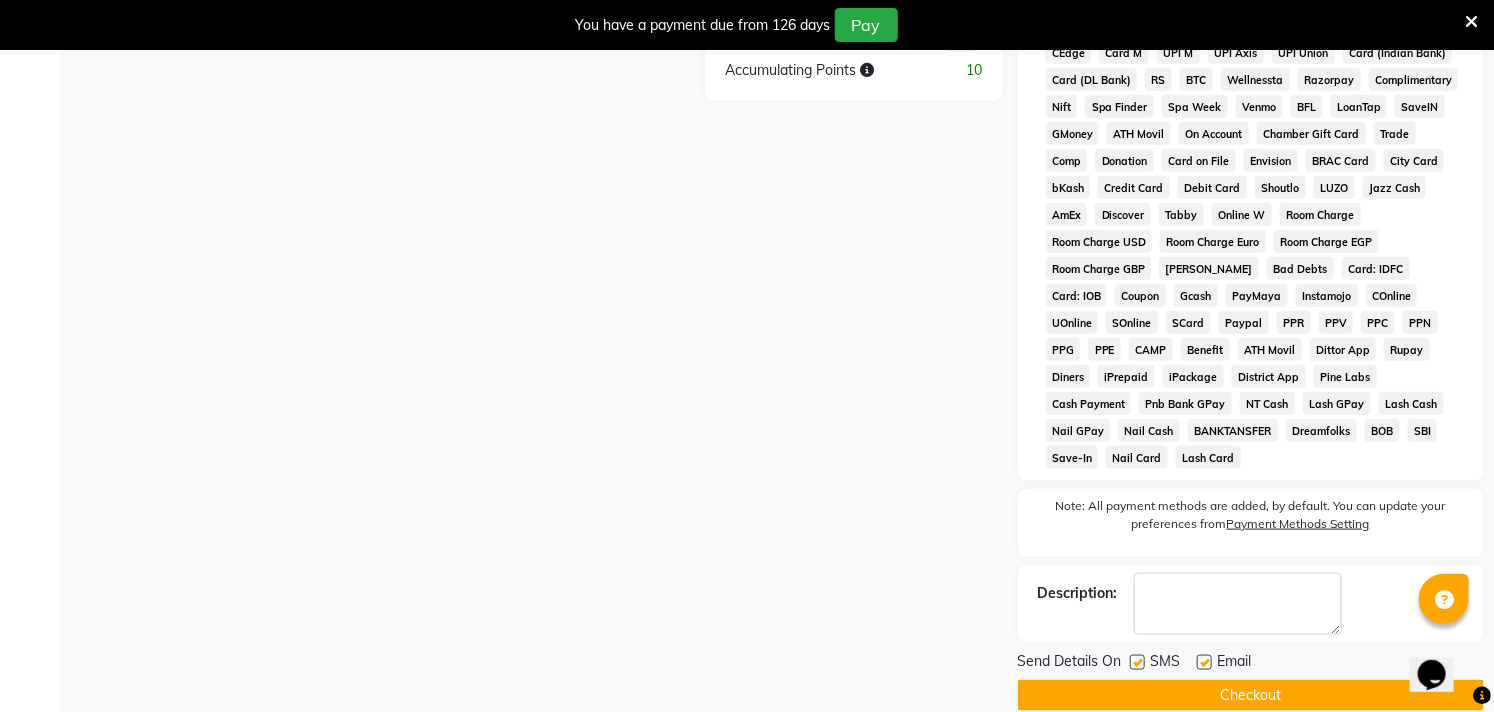 click on "Checkout" 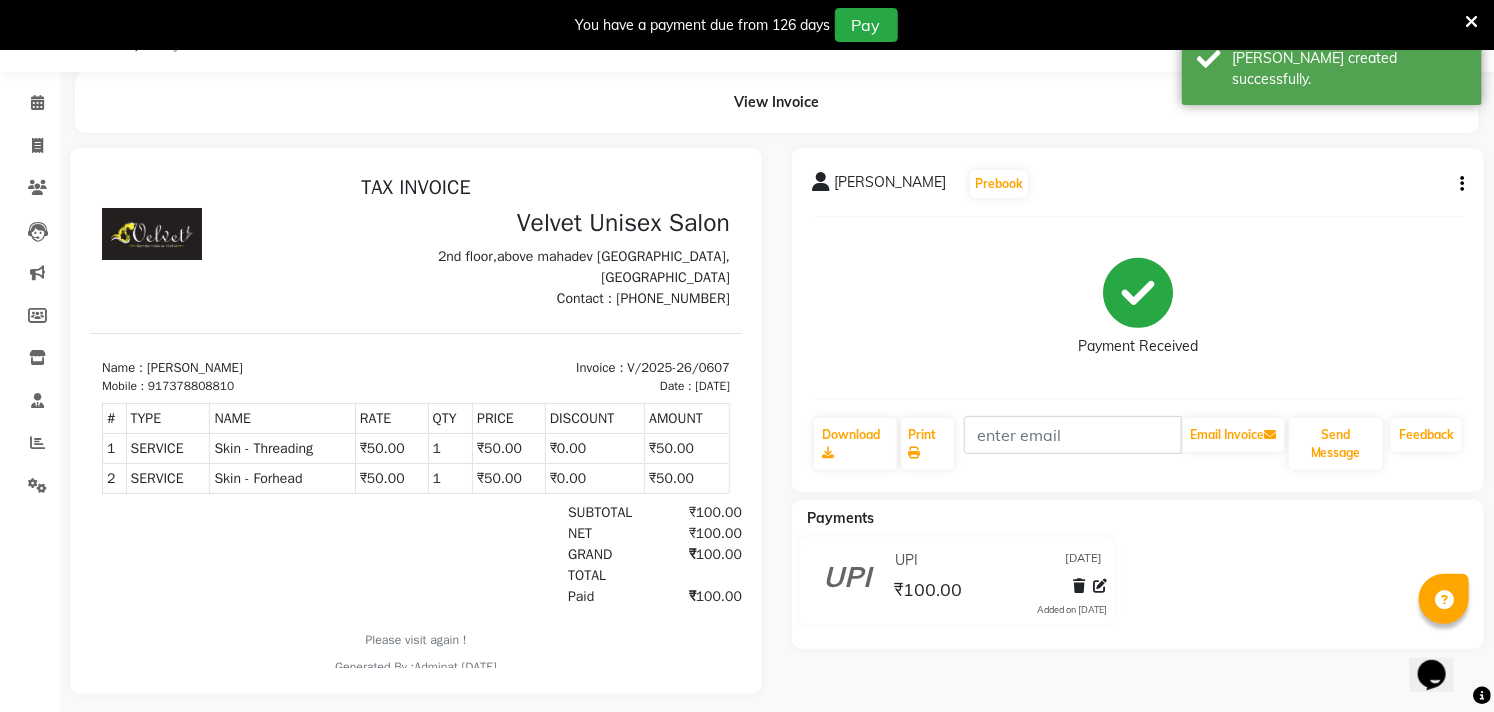 scroll, scrollTop: 77, scrollLeft: 0, axis: vertical 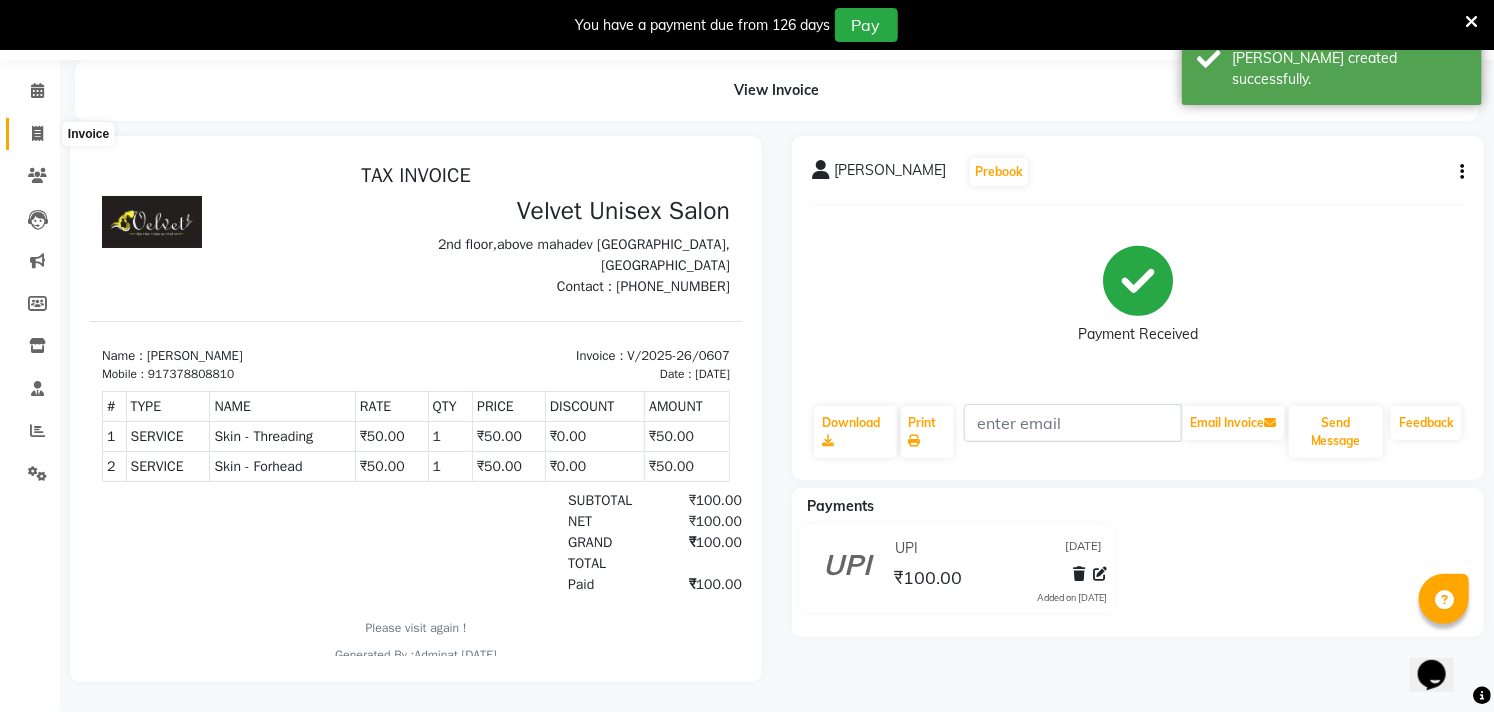 click 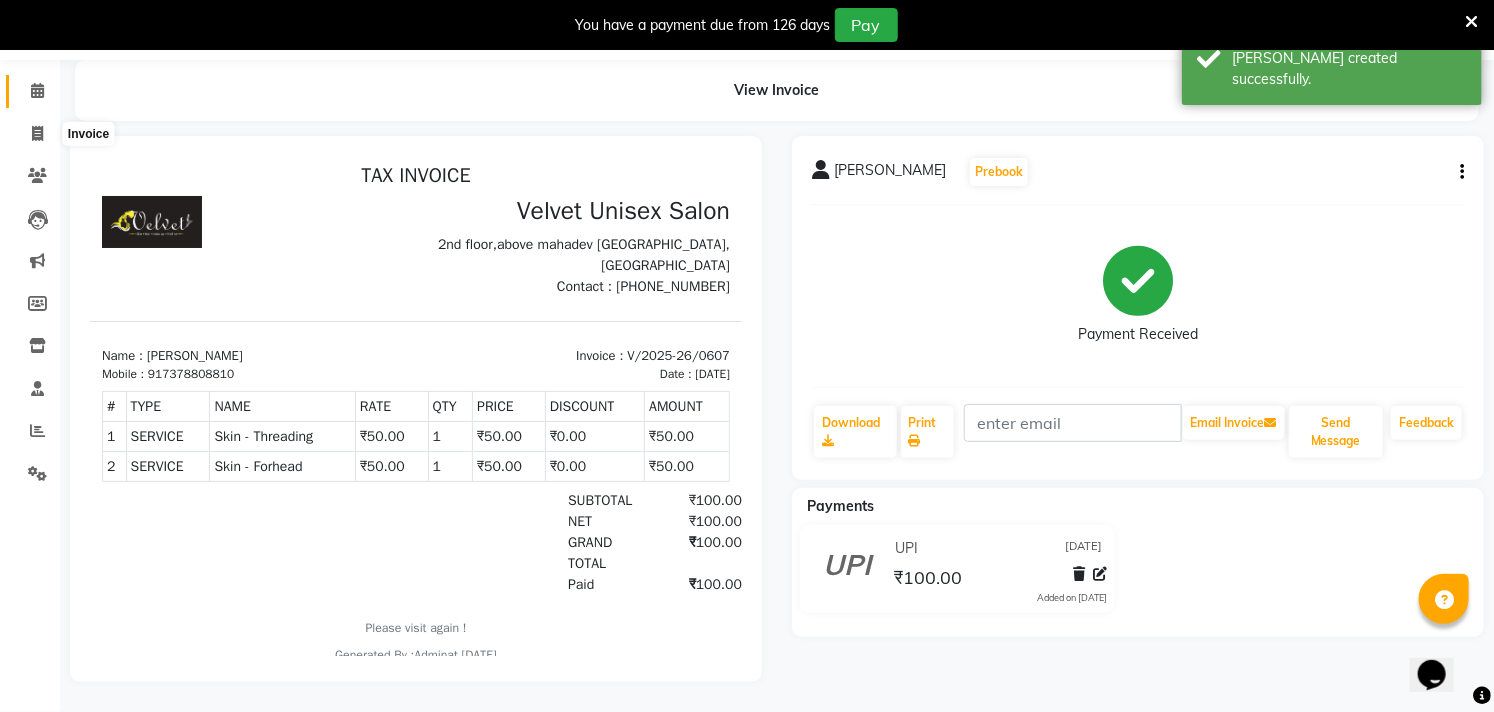 scroll, scrollTop: 50, scrollLeft: 0, axis: vertical 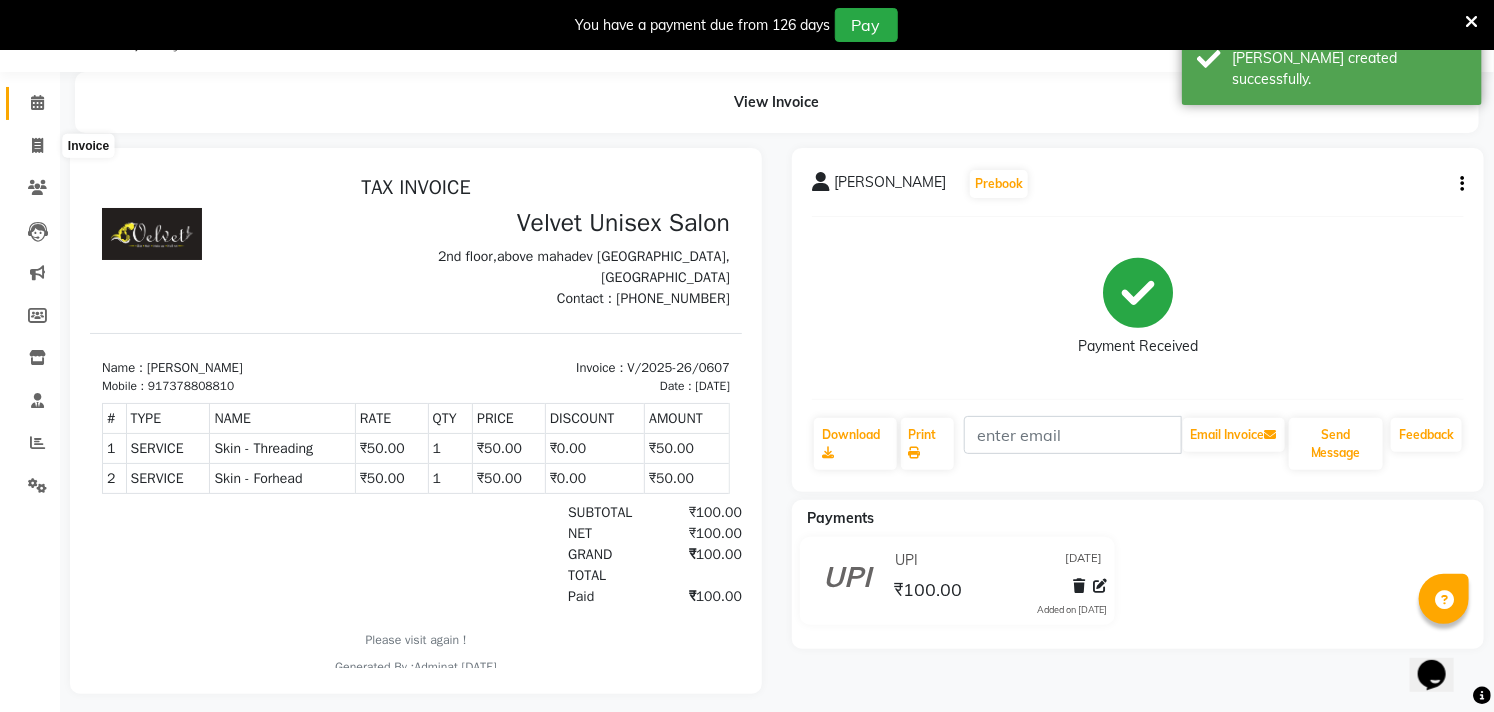 select on "5384" 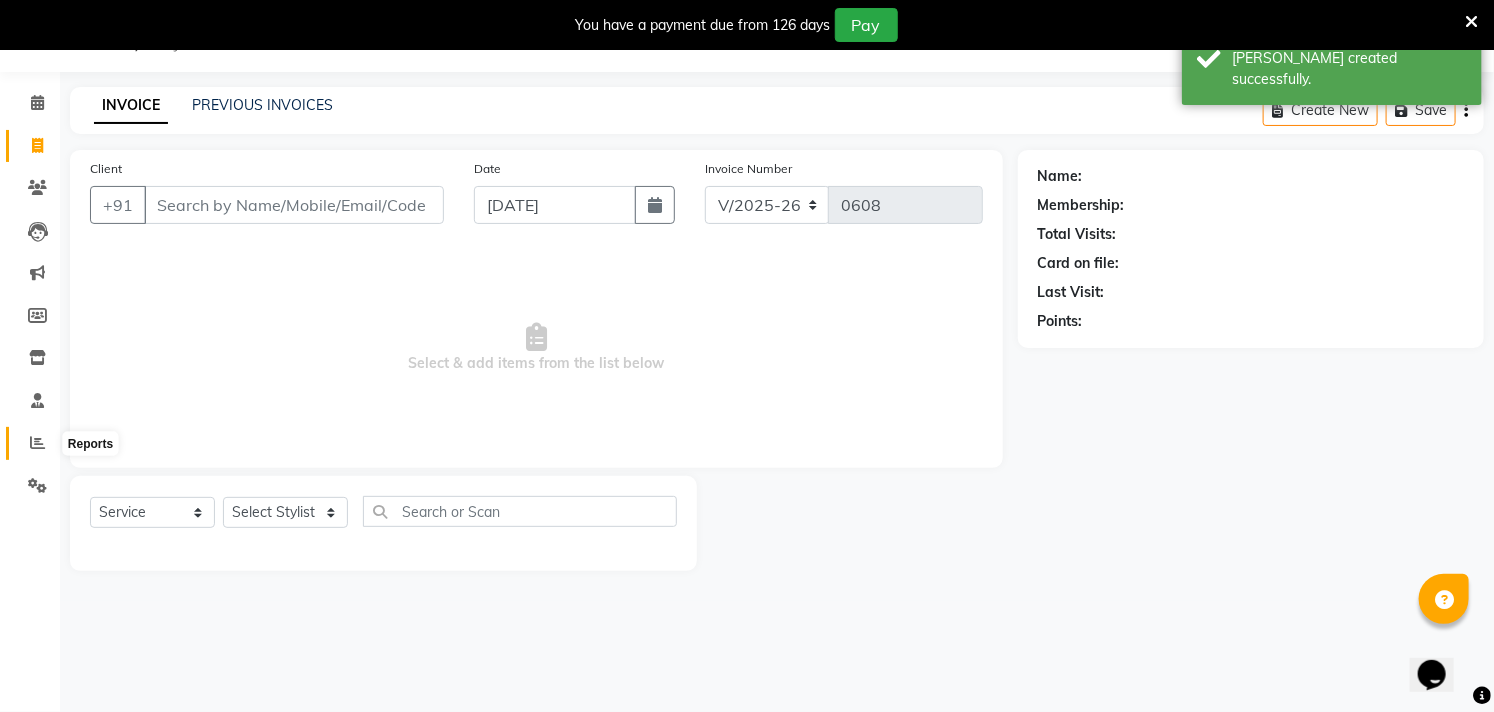 click 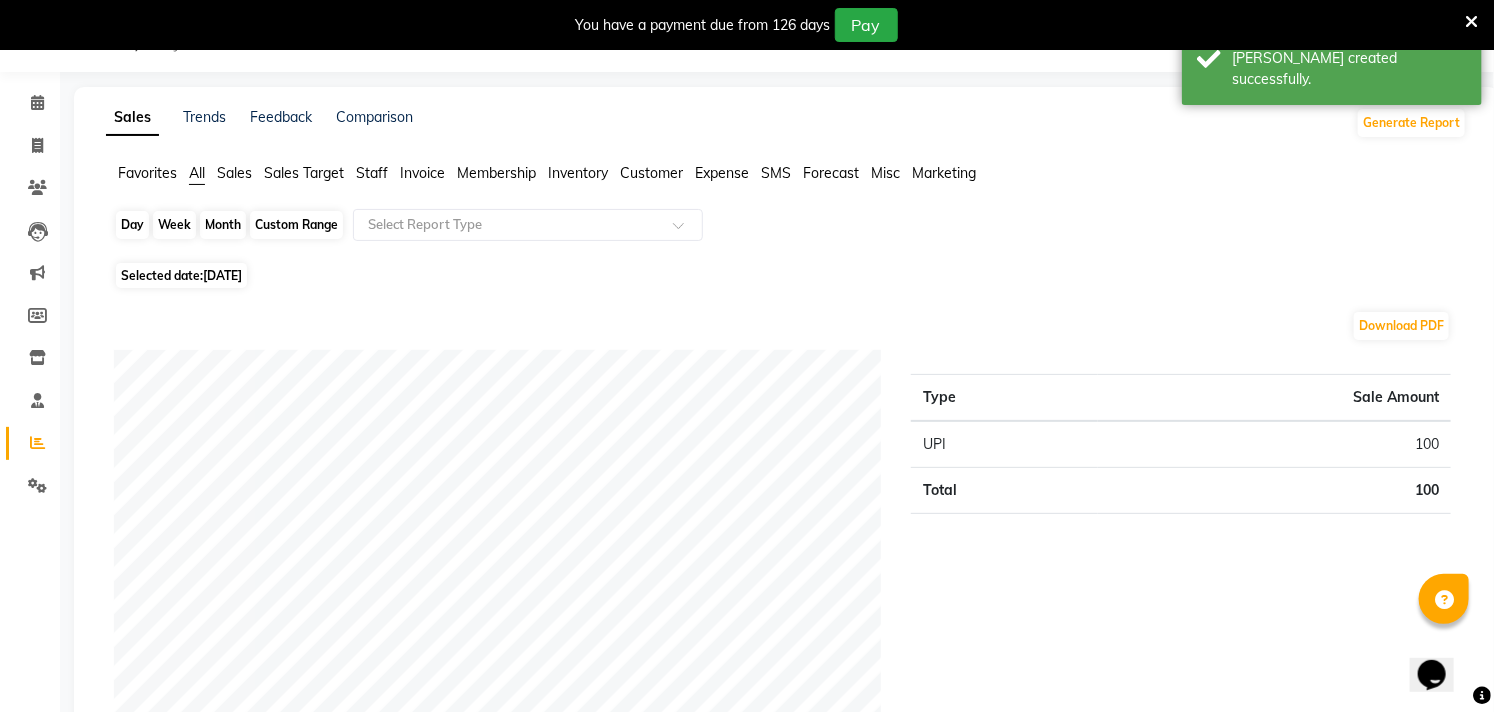 click on "Day" 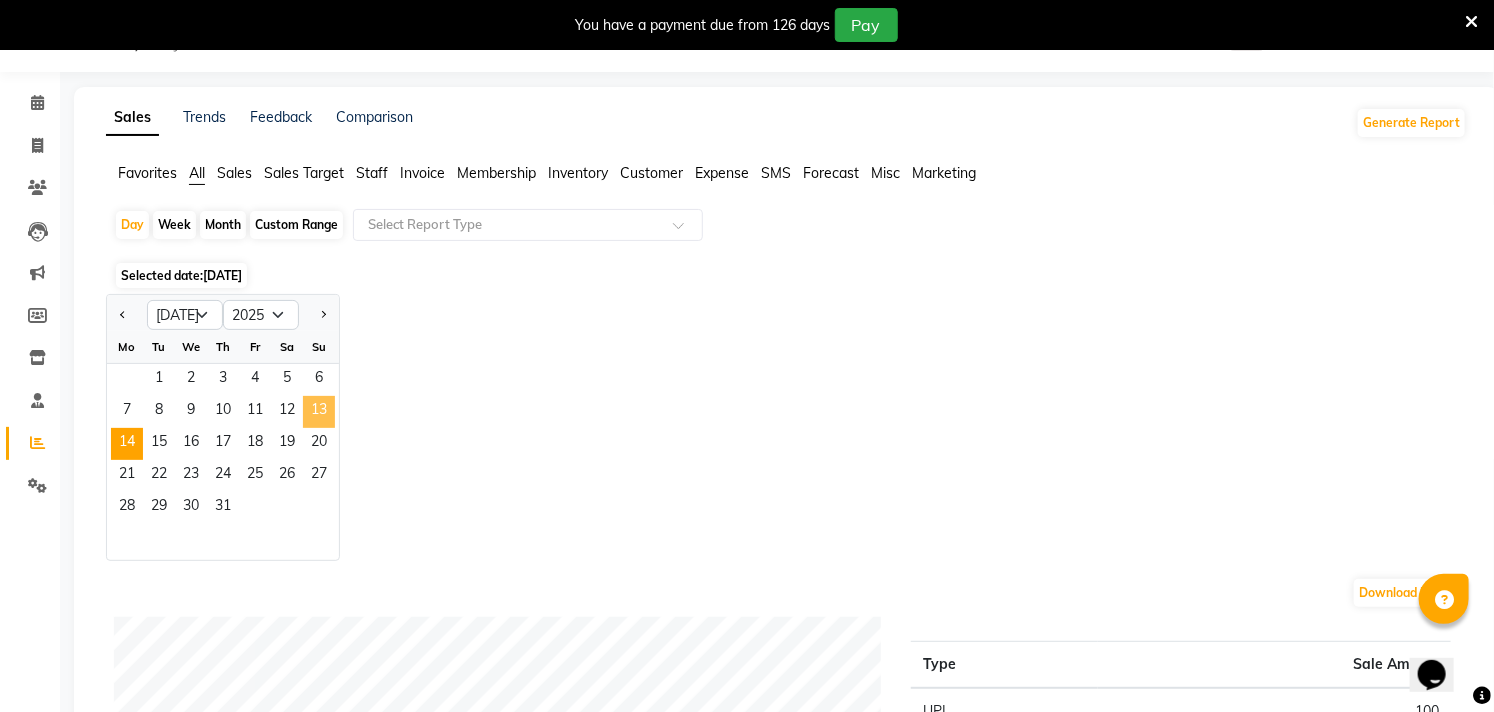 click on "13" 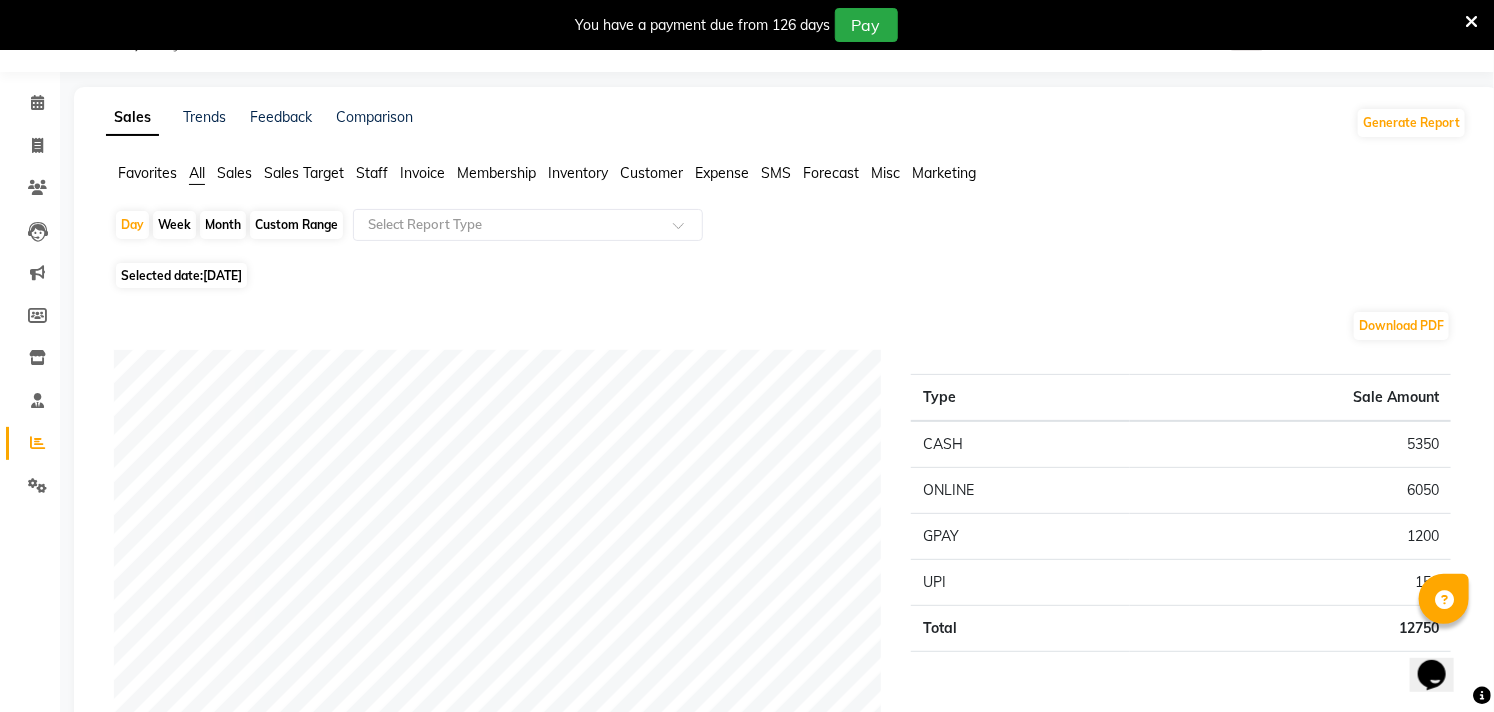 click on "Staff" 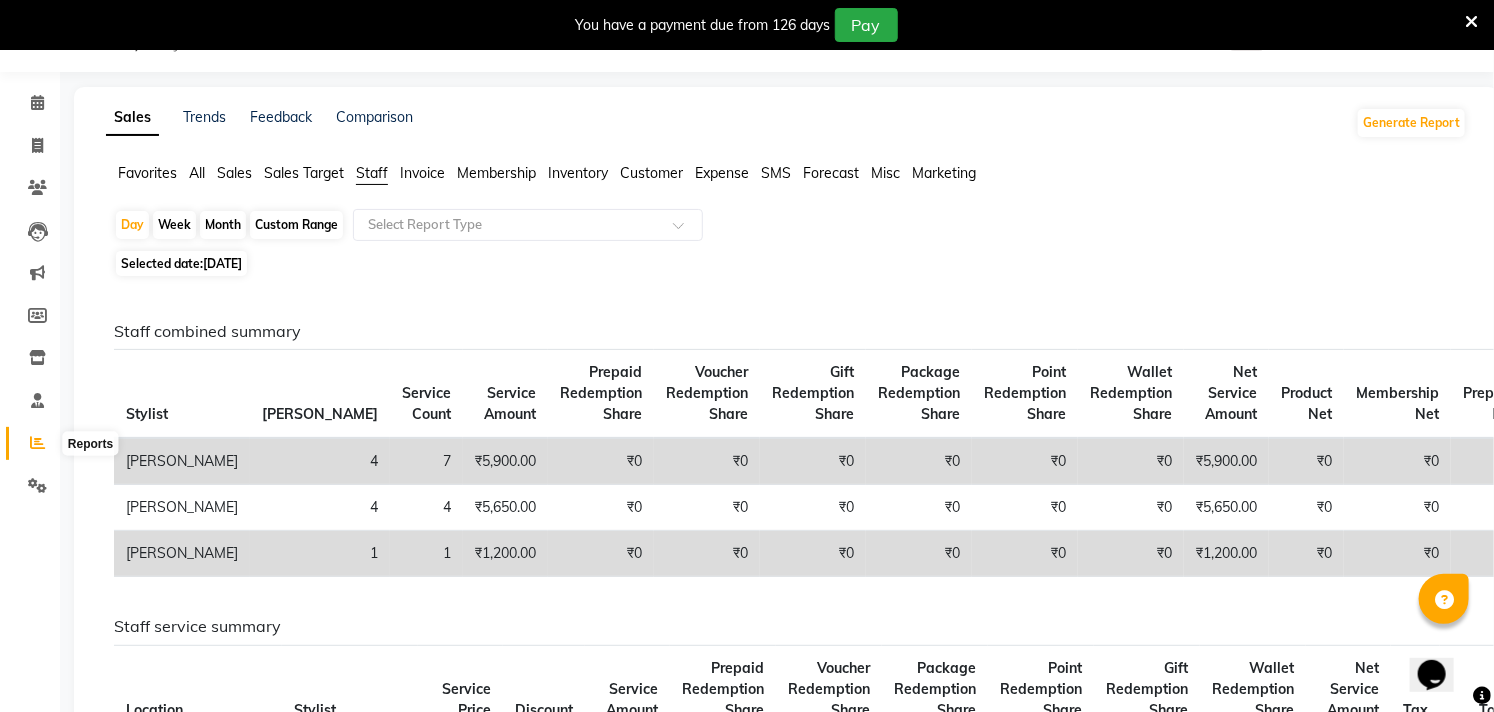 click 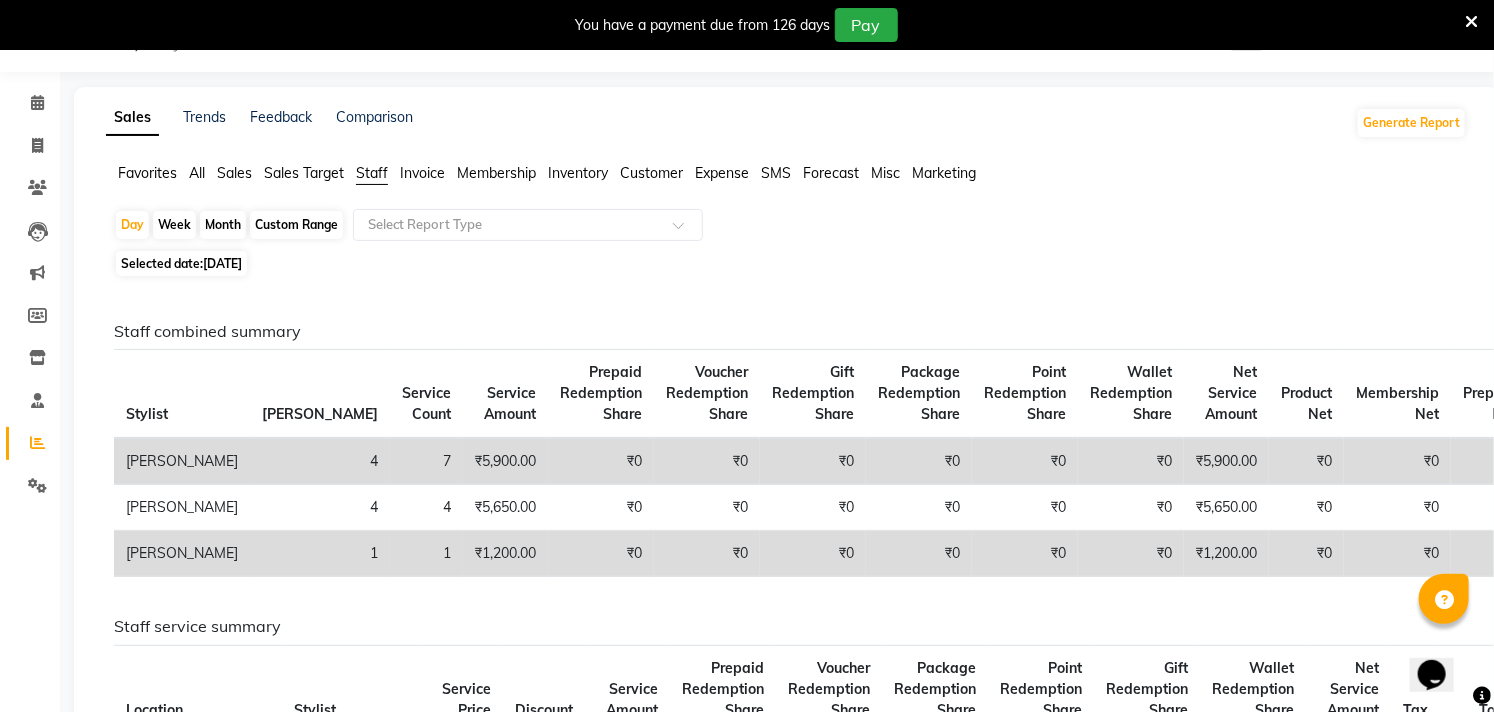 click on "Month" 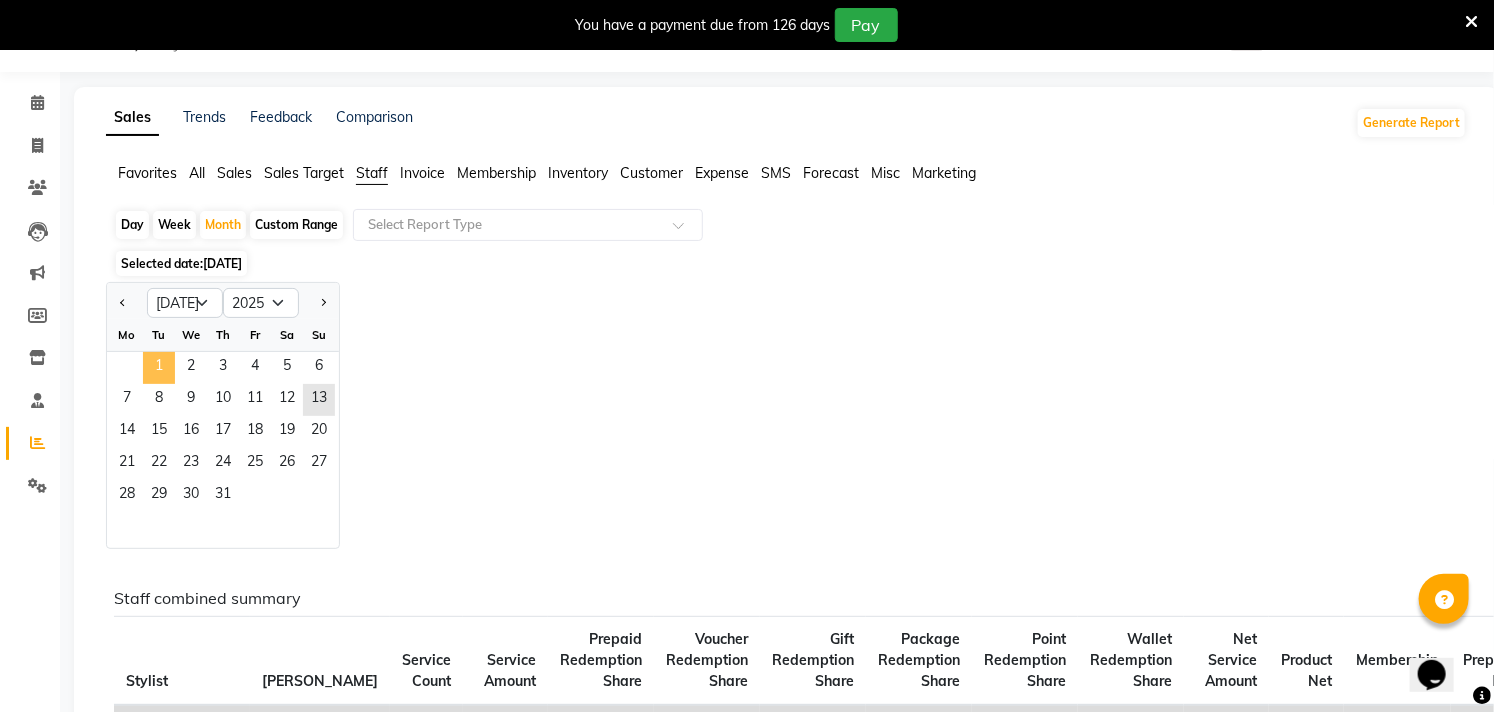 click on "1" 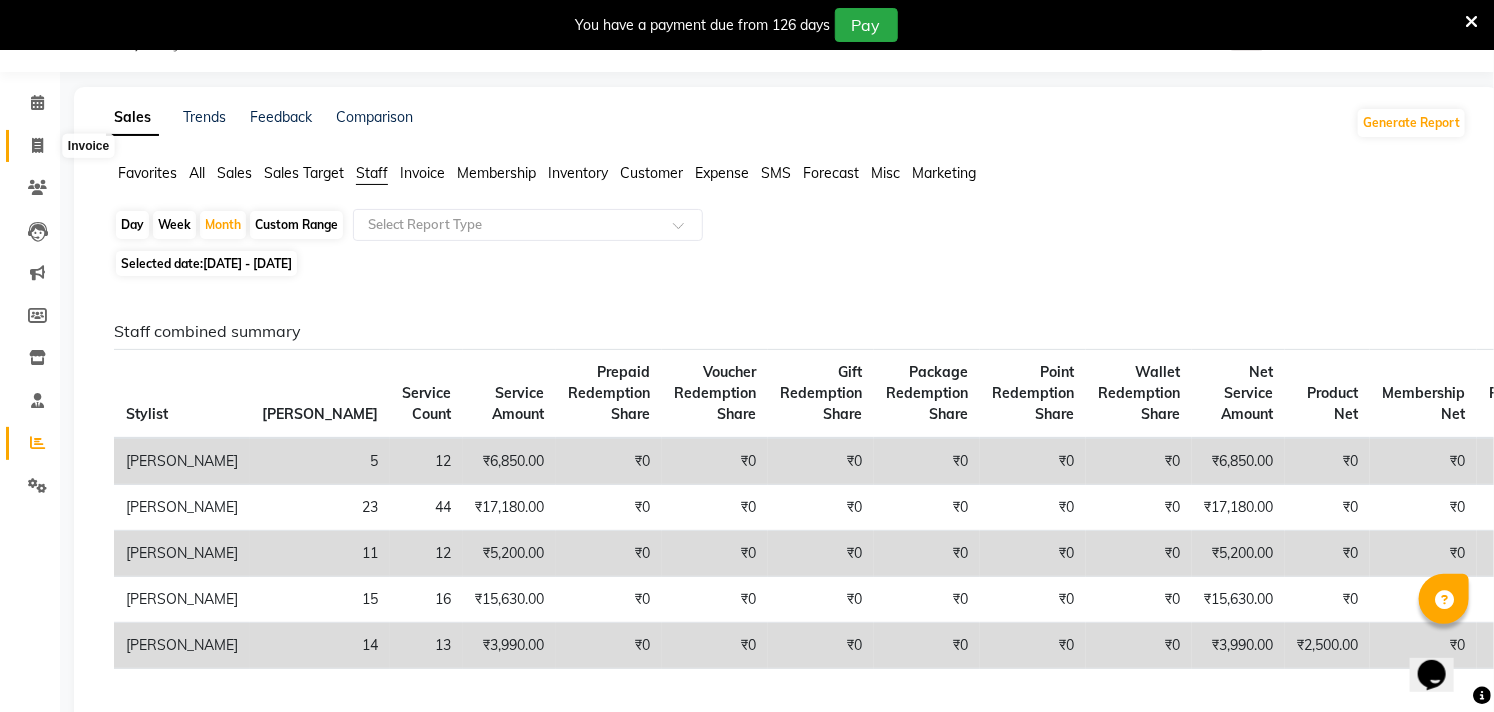 click 